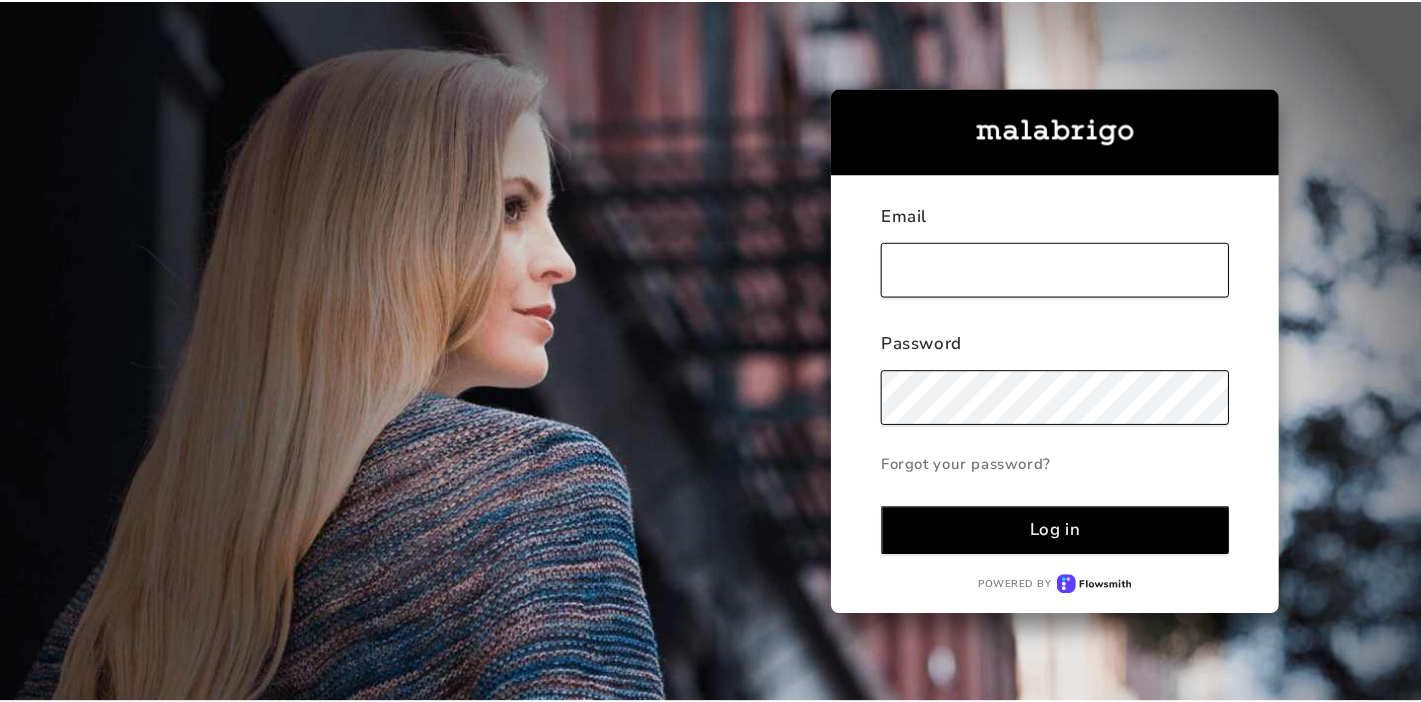 scroll, scrollTop: 0, scrollLeft: 0, axis: both 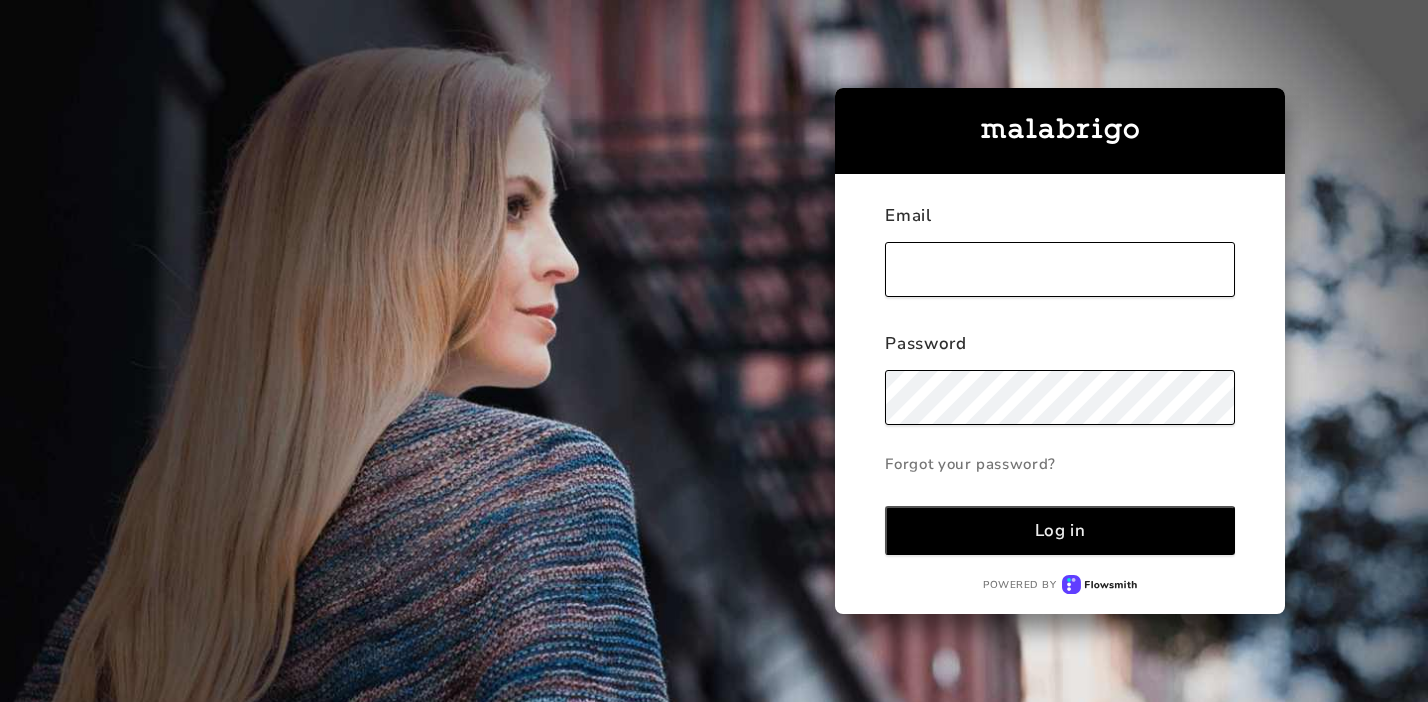 type on "[EMAIL_ADDRESS][DOMAIN_NAME]" 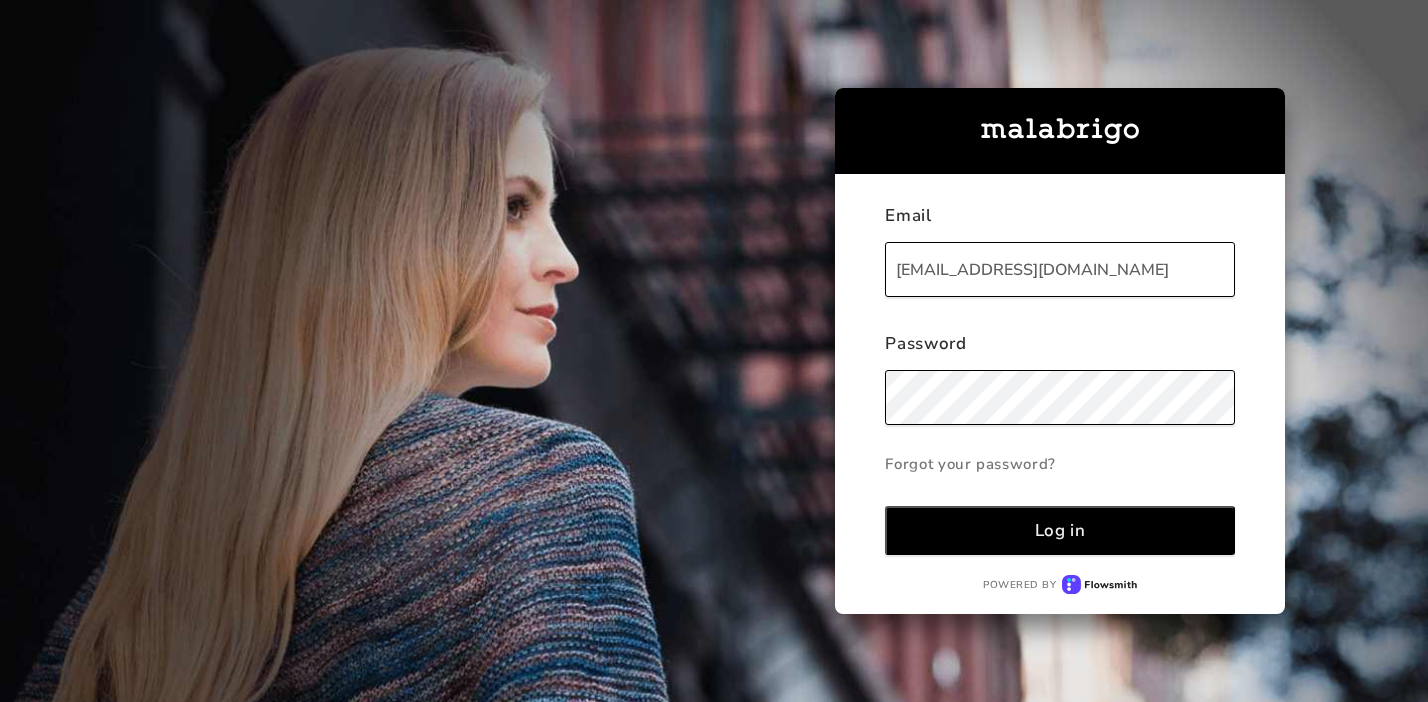 click on "Log in" at bounding box center [1060, 530] 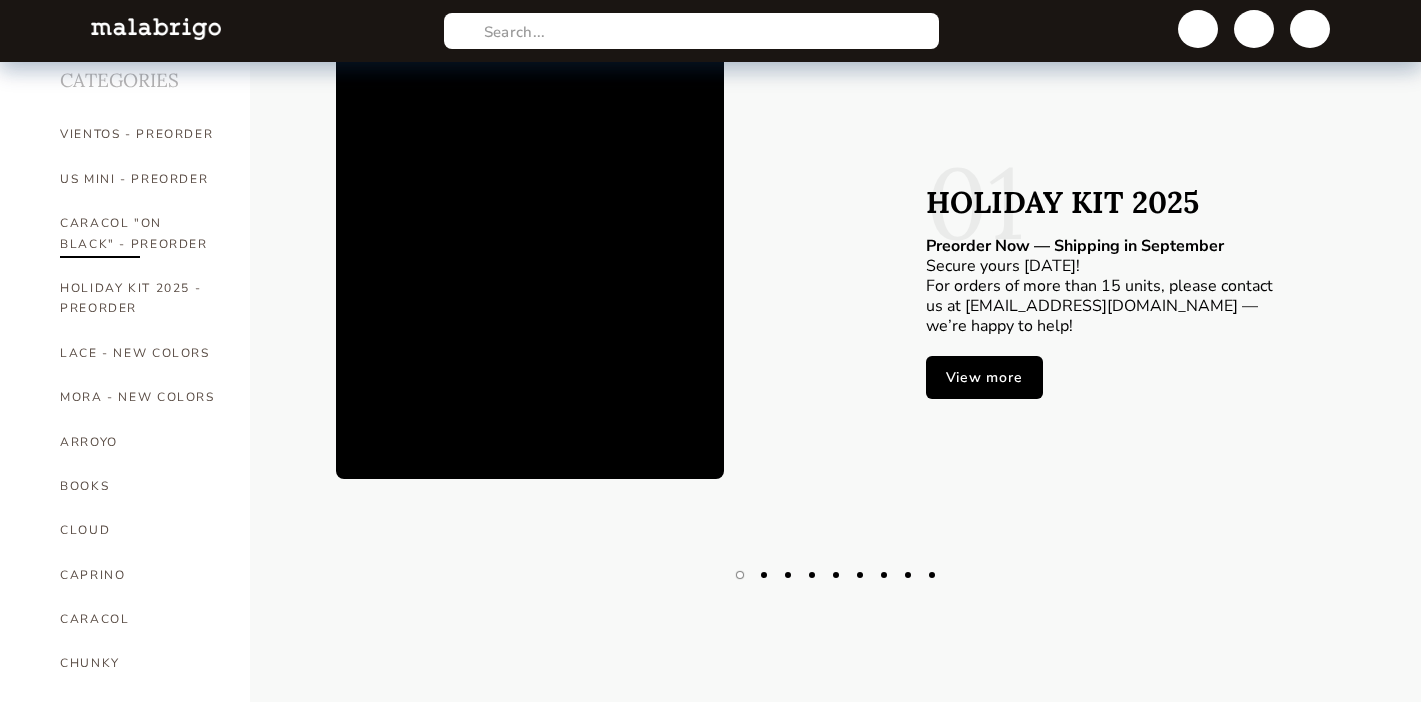 scroll, scrollTop: 111, scrollLeft: 0, axis: vertical 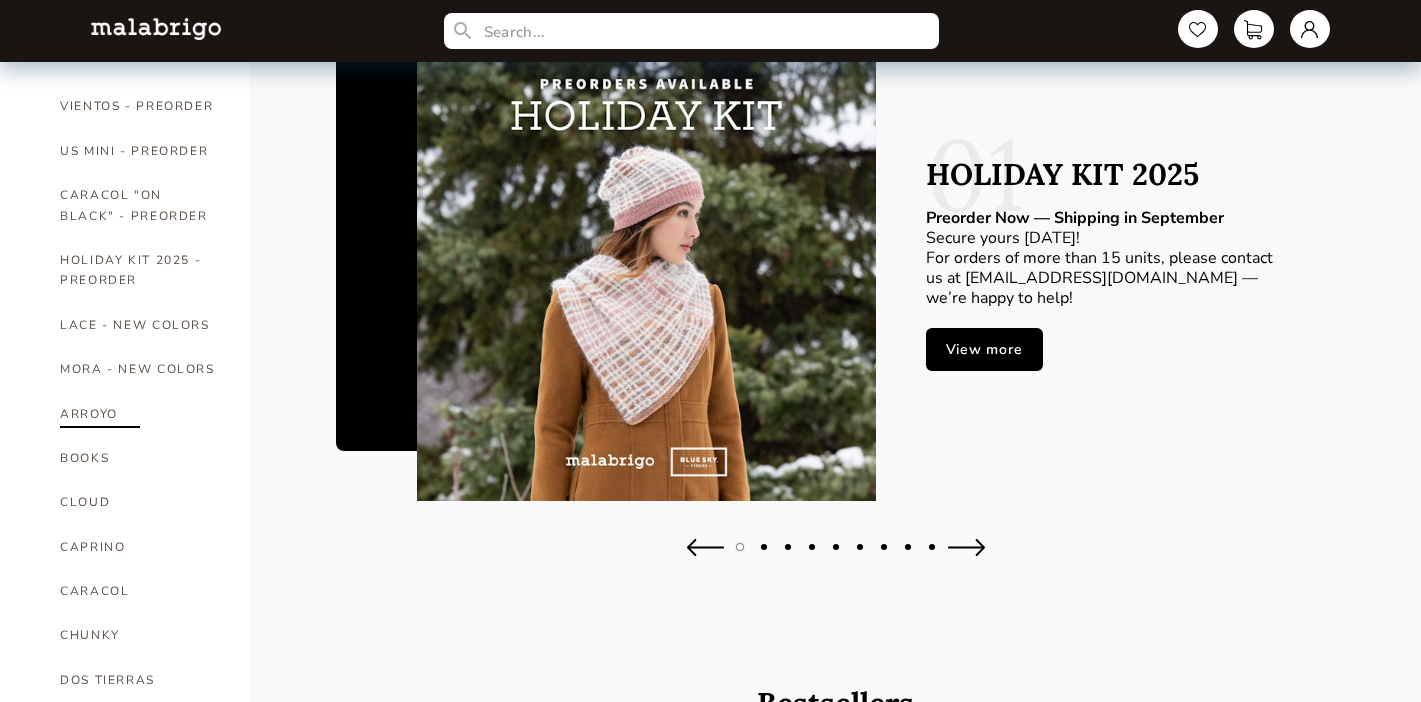 click on "ARROYO" at bounding box center [140, 414] 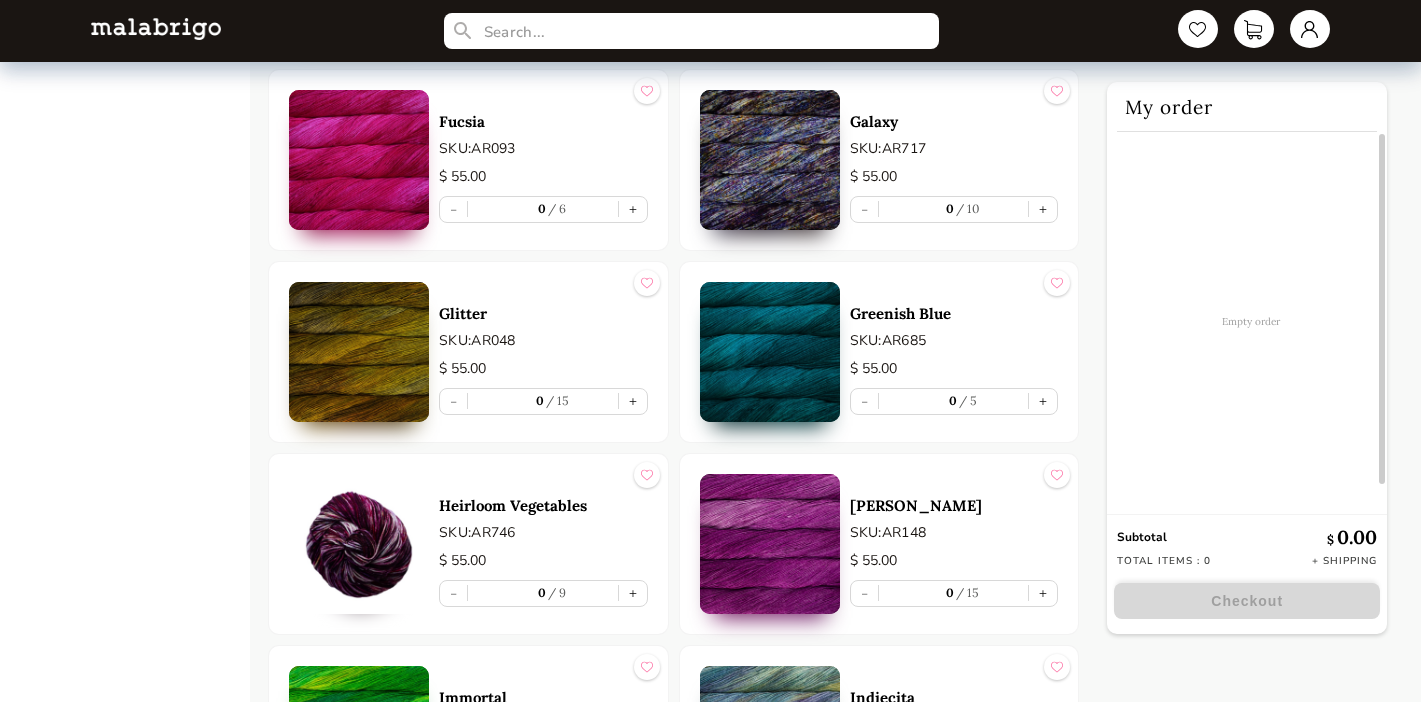 scroll, scrollTop: 3456, scrollLeft: 0, axis: vertical 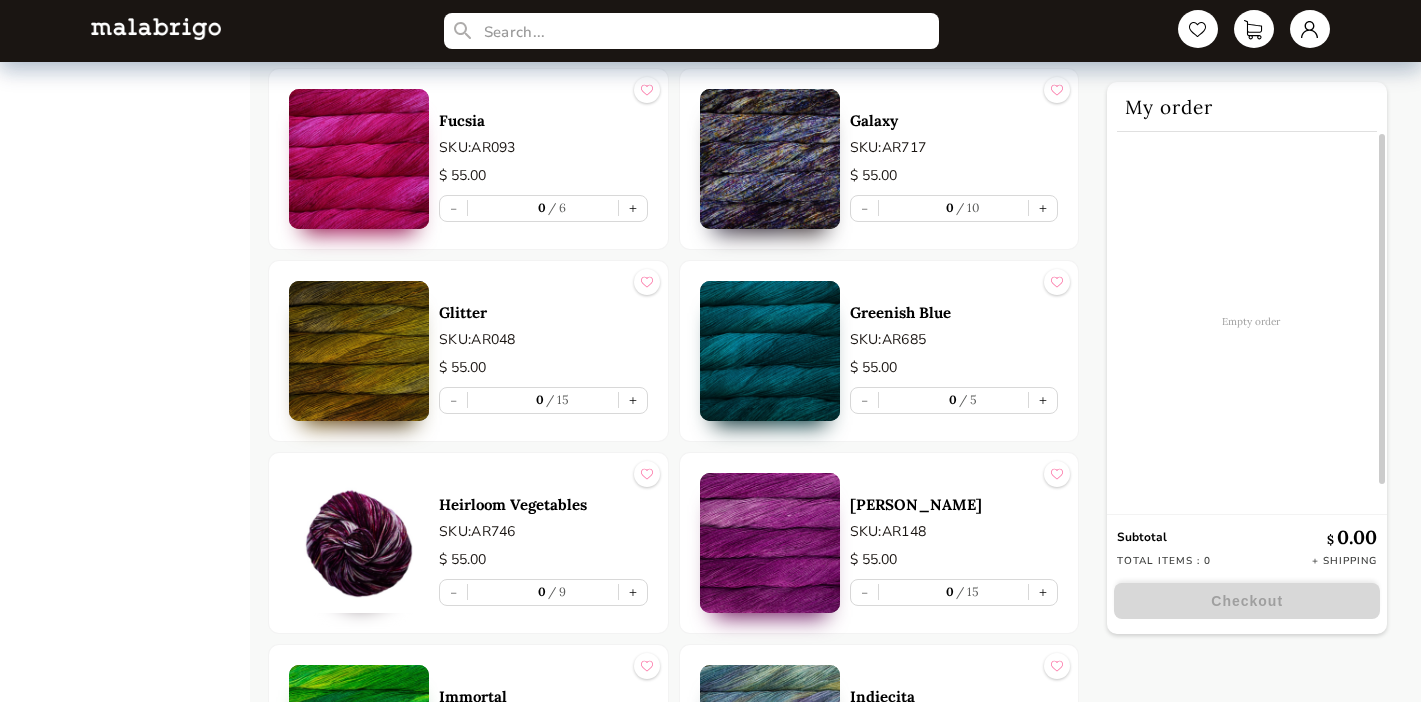 click at bounding box center [359, 351] 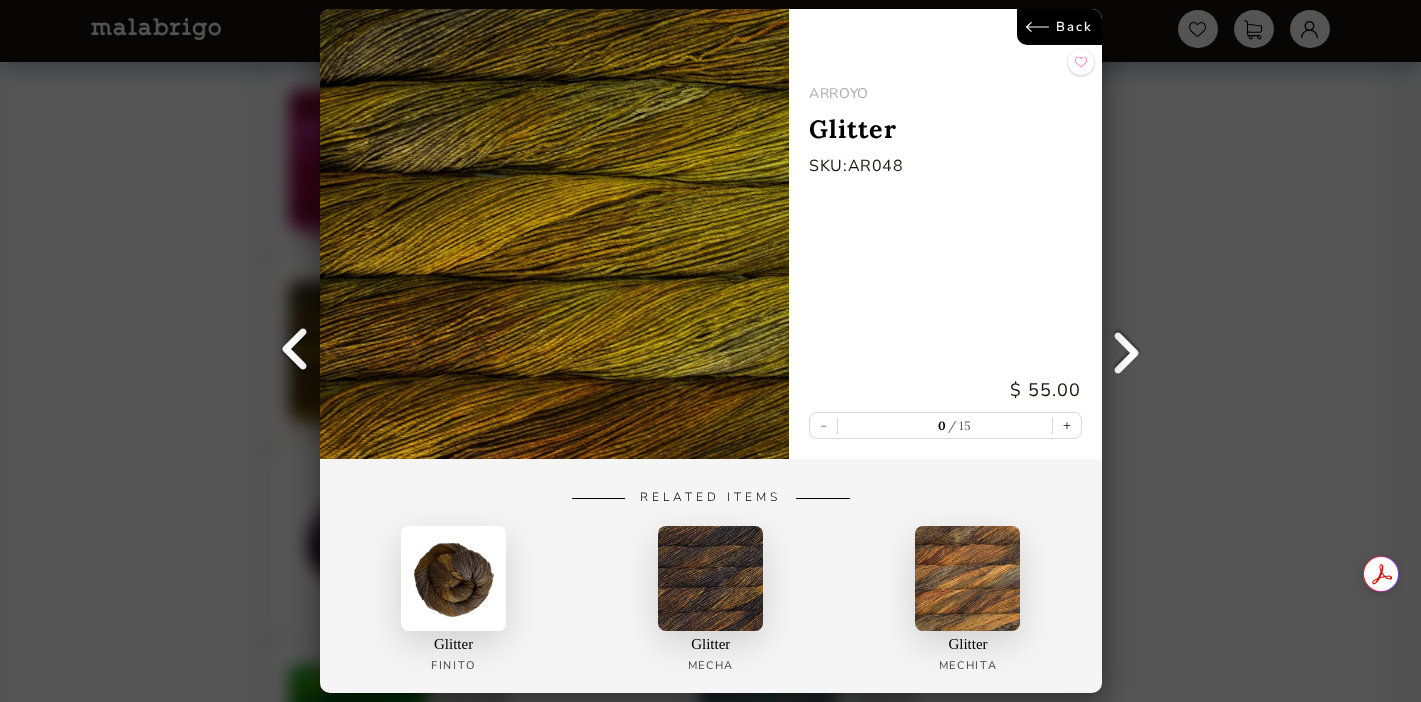 click on "Back" at bounding box center (1058, 27) 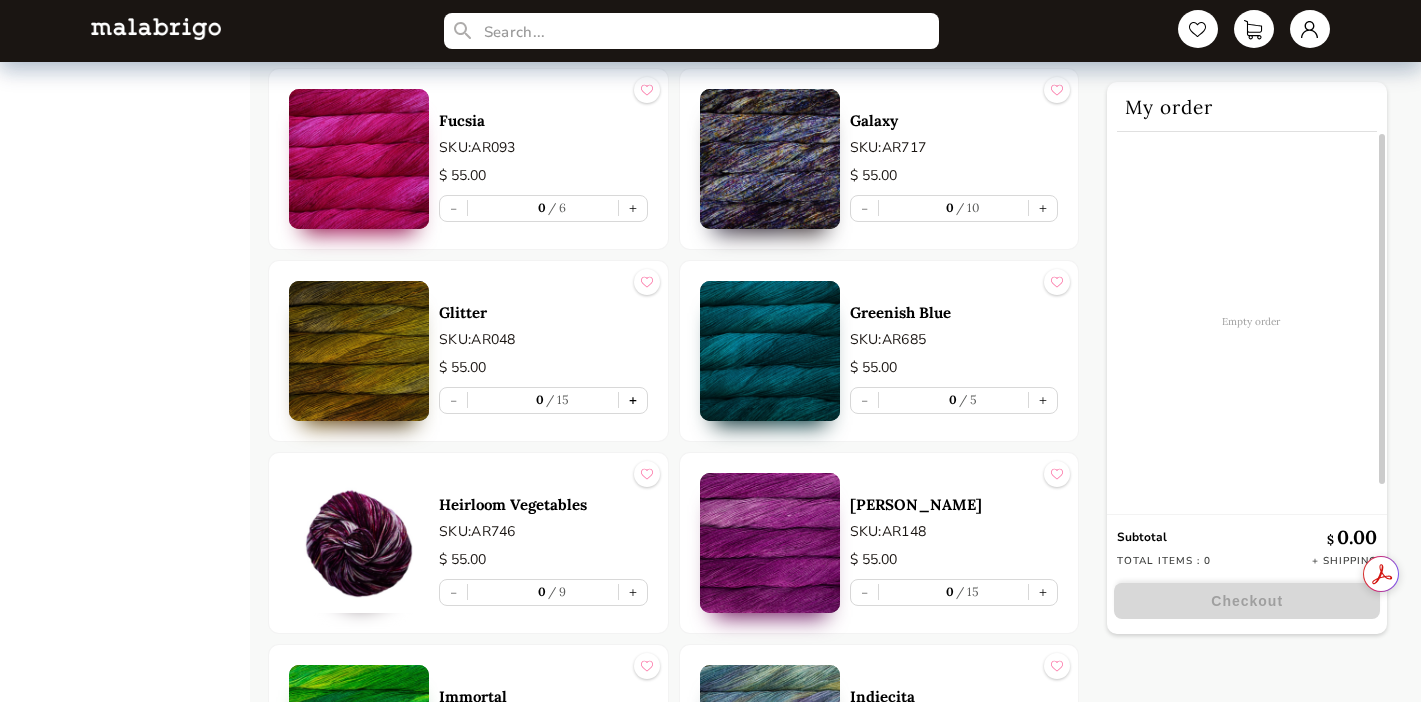 click on "+" at bounding box center [633, 400] 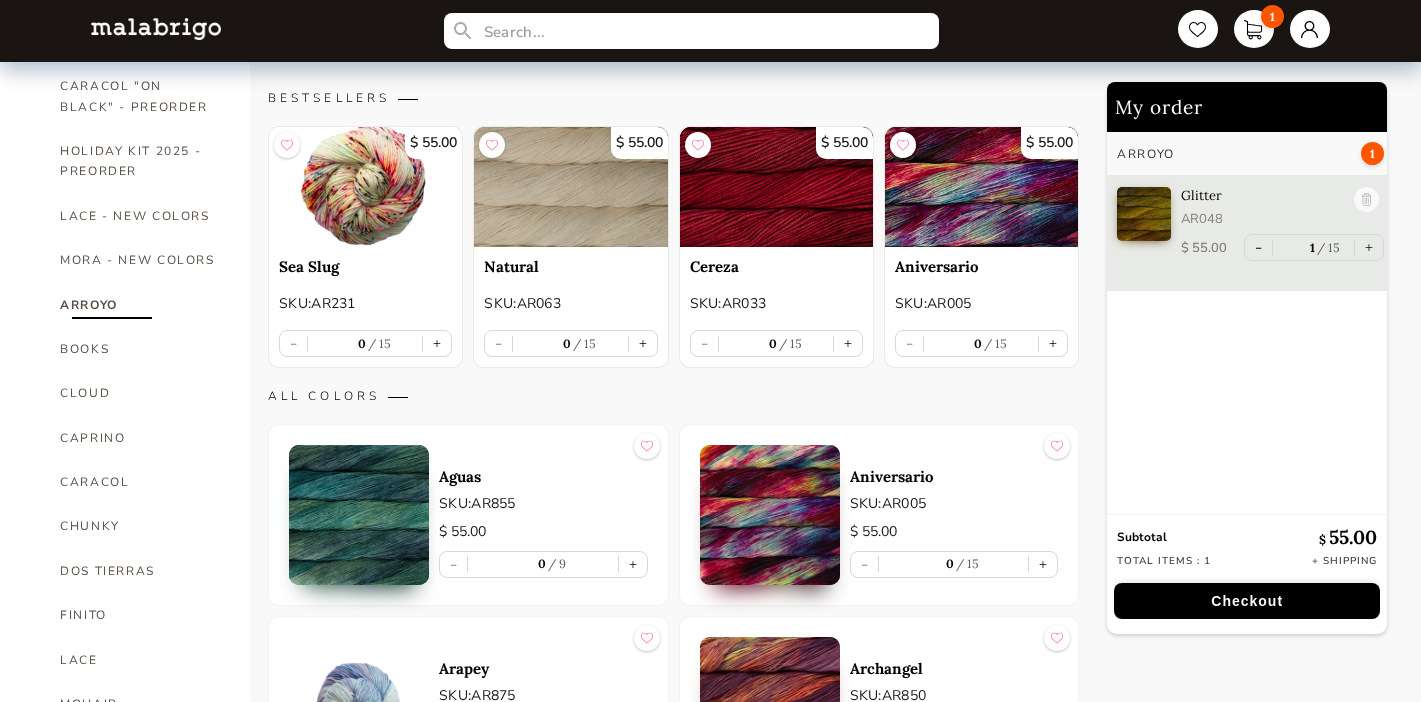 scroll, scrollTop: 0, scrollLeft: 0, axis: both 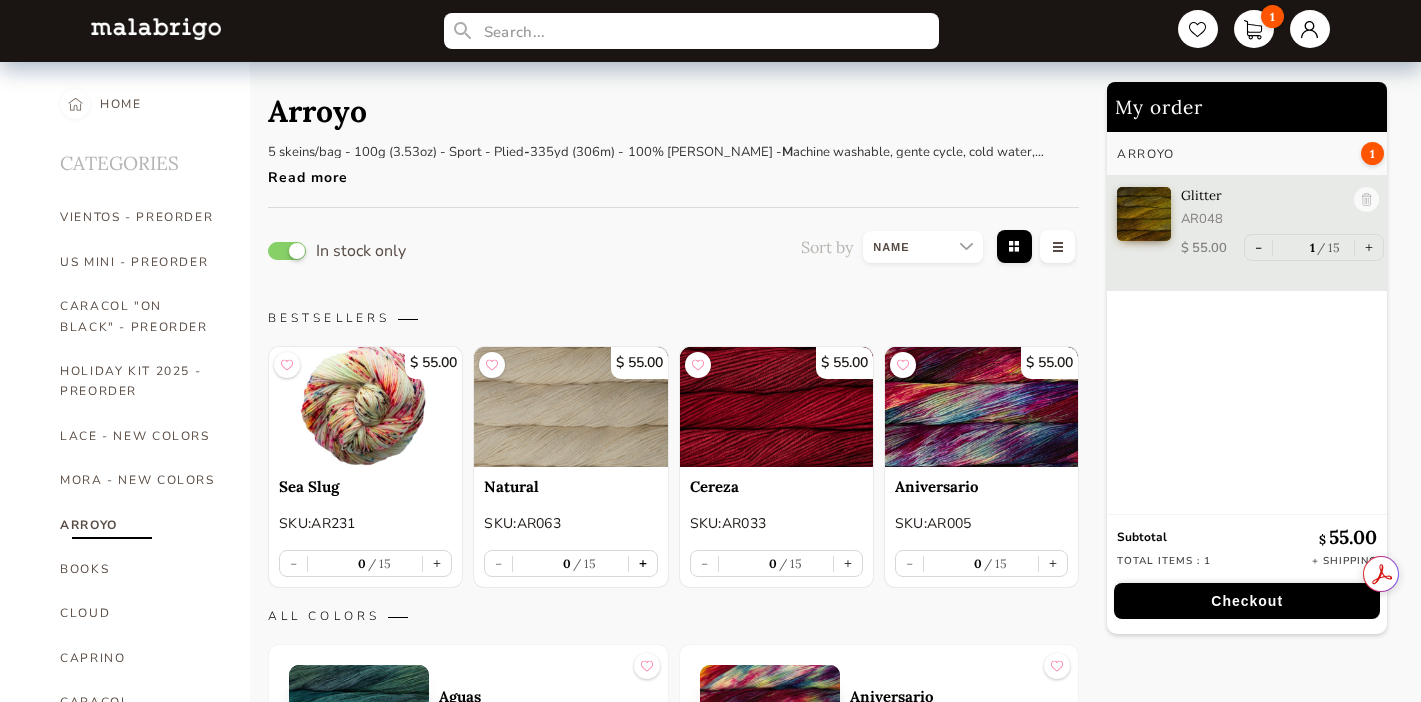click on "+" at bounding box center [643, 563] 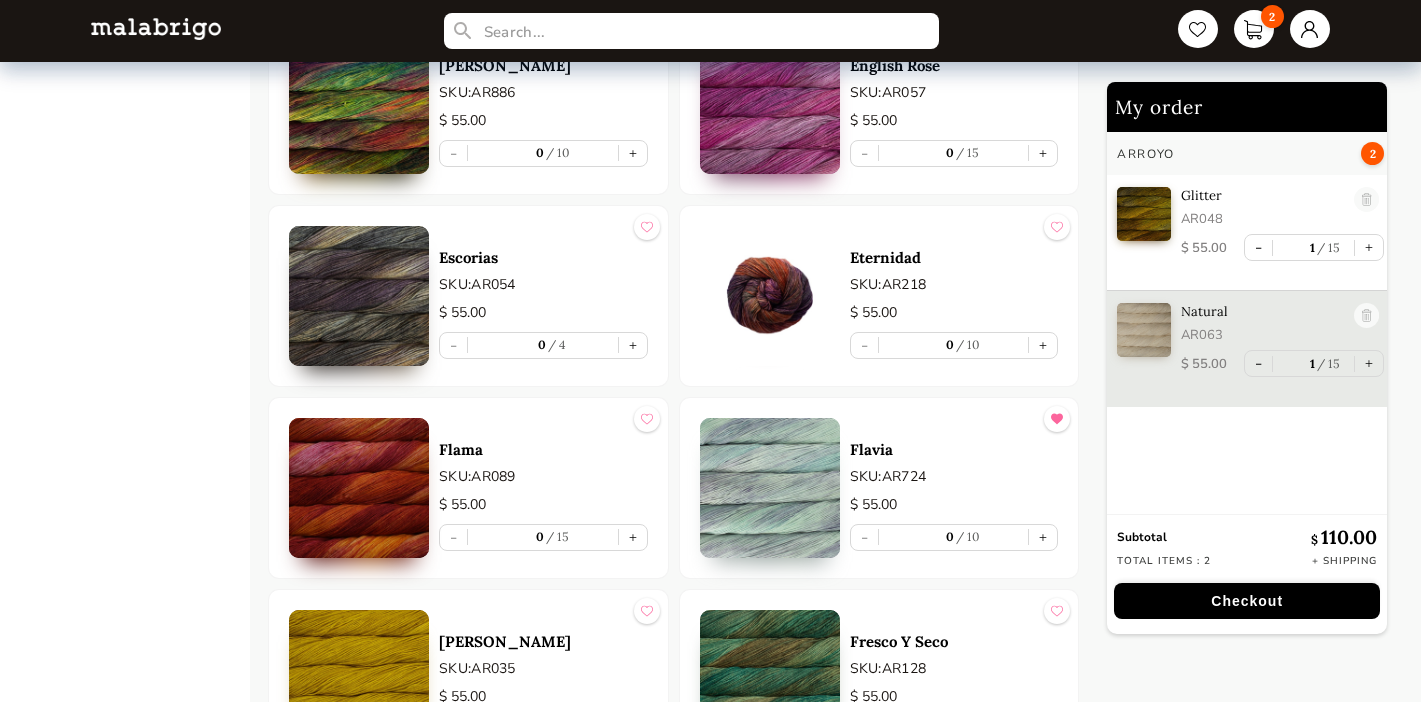 scroll, scrollTop: 2835, scrollLeft: 0, axis: vertical 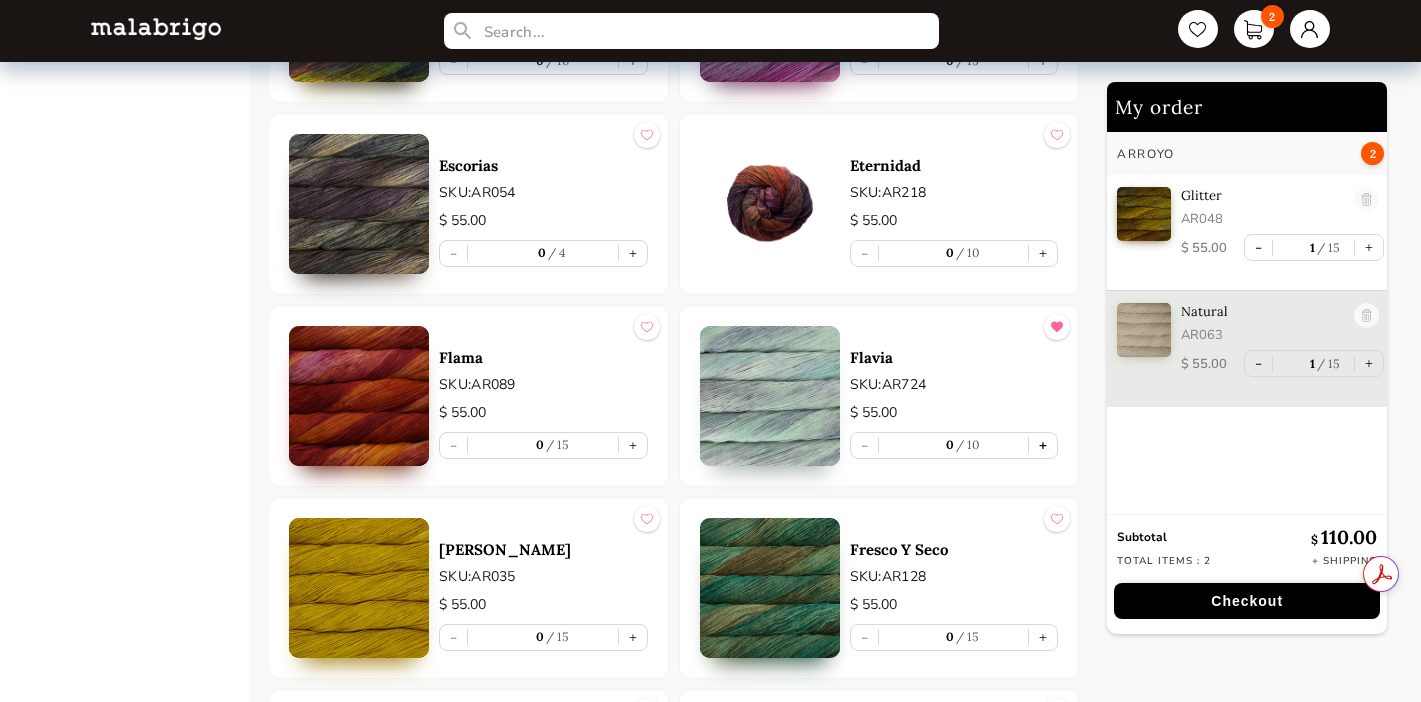 click on "+" at bounding box center [1043, 445] 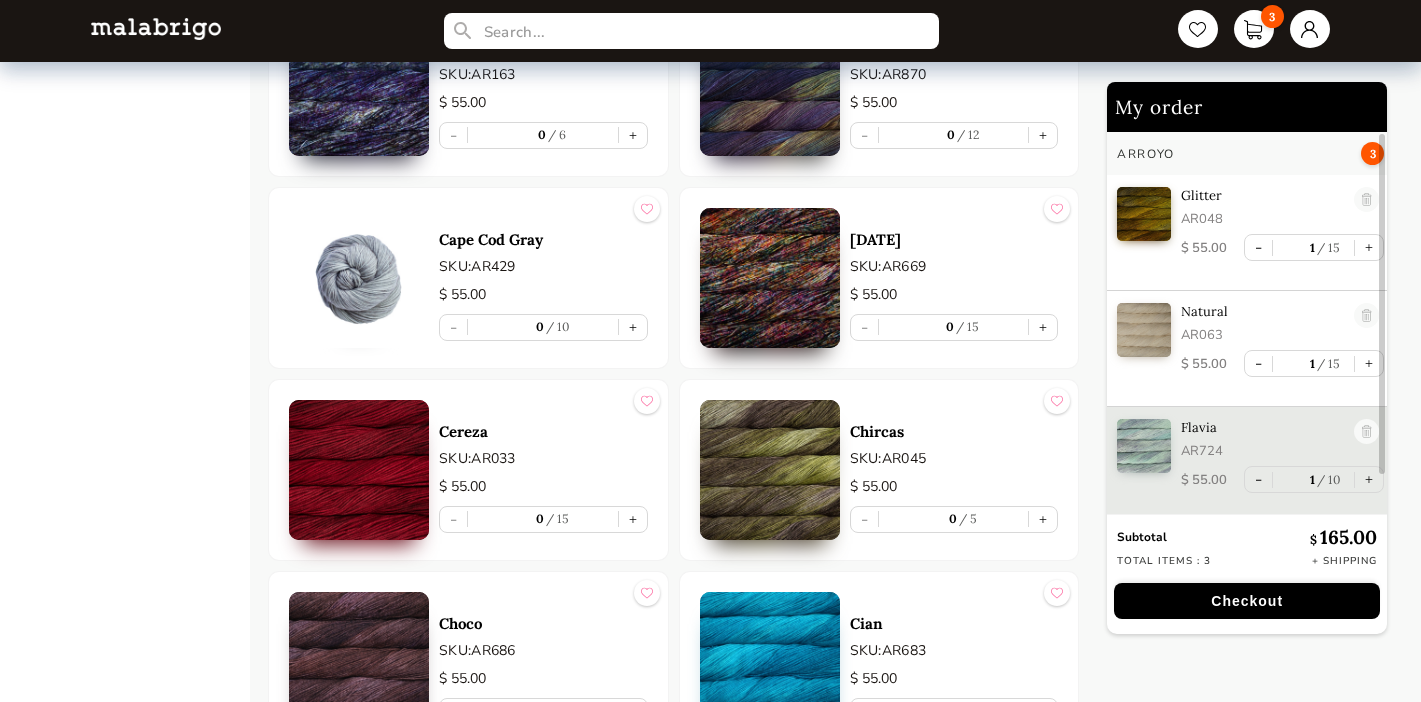 scroll, scrollTop: 1822, scrollLeft: 0, axis: vertical 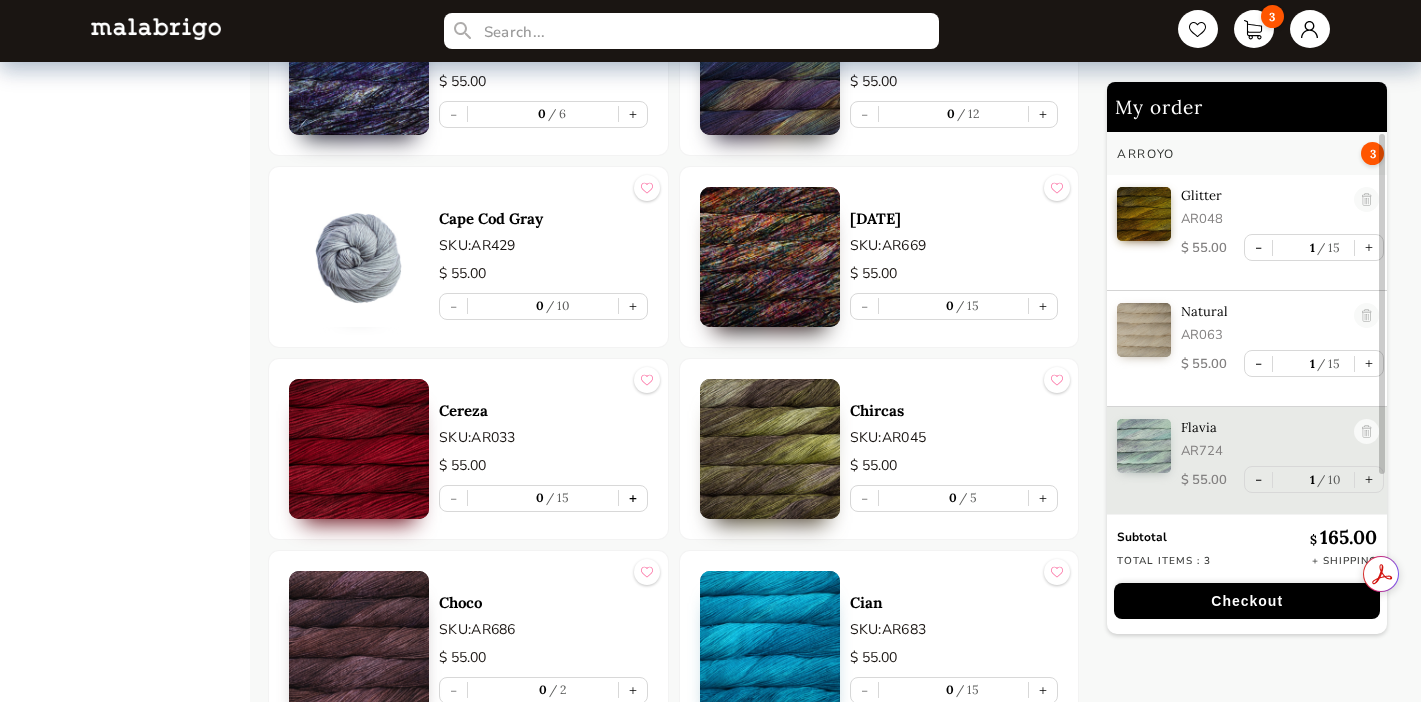 click on "+" at bounding box center (633, 498) 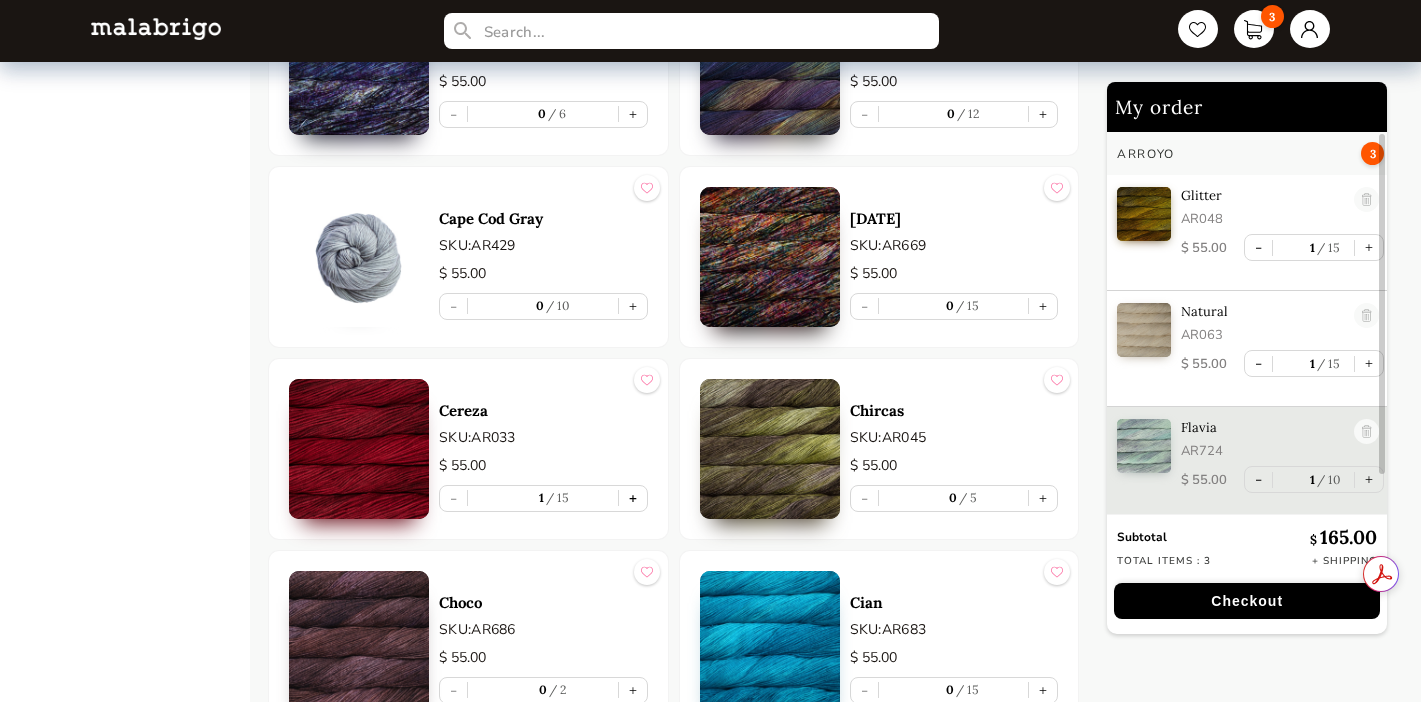 scroll, scrollTop: 7, scrollLeft: 0, axis: vertical 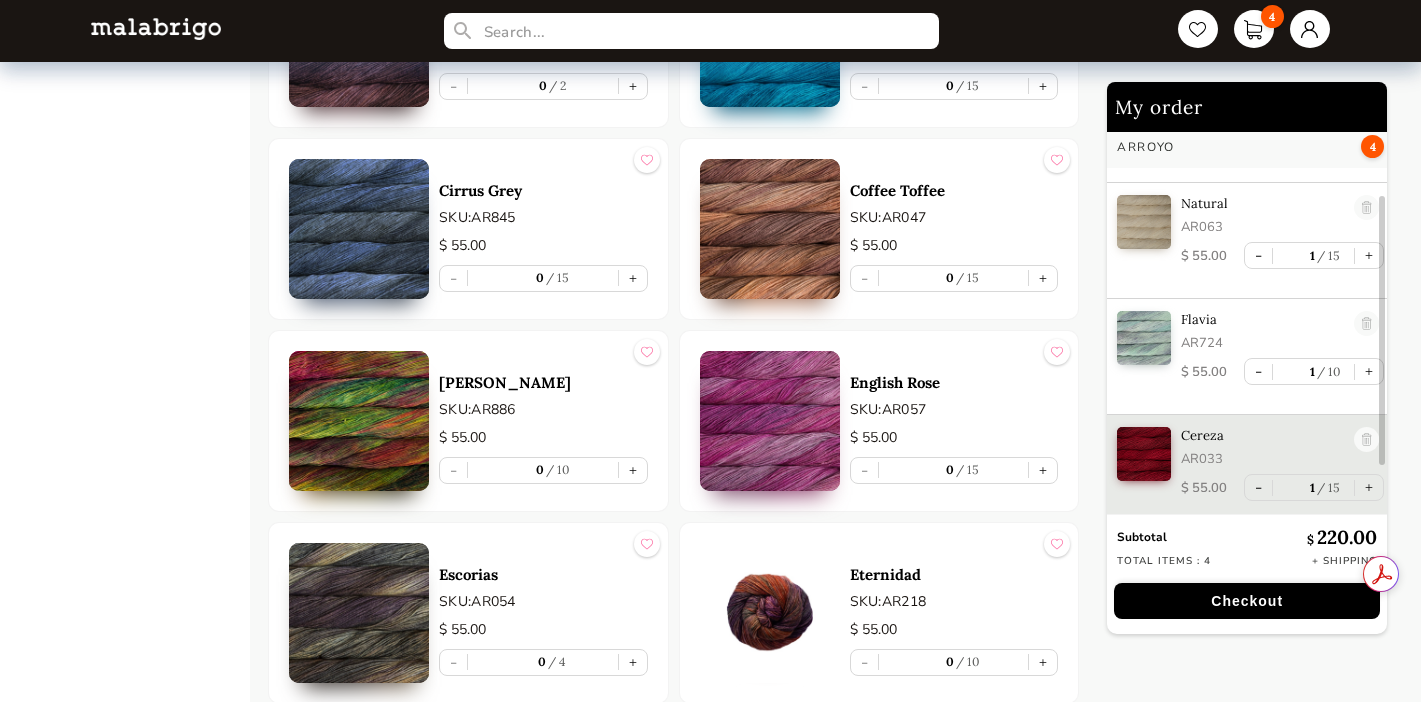 click on "English Rose SKU:  AR057 $   55.00 - 0 15 +" at bounding box center (879, 421) 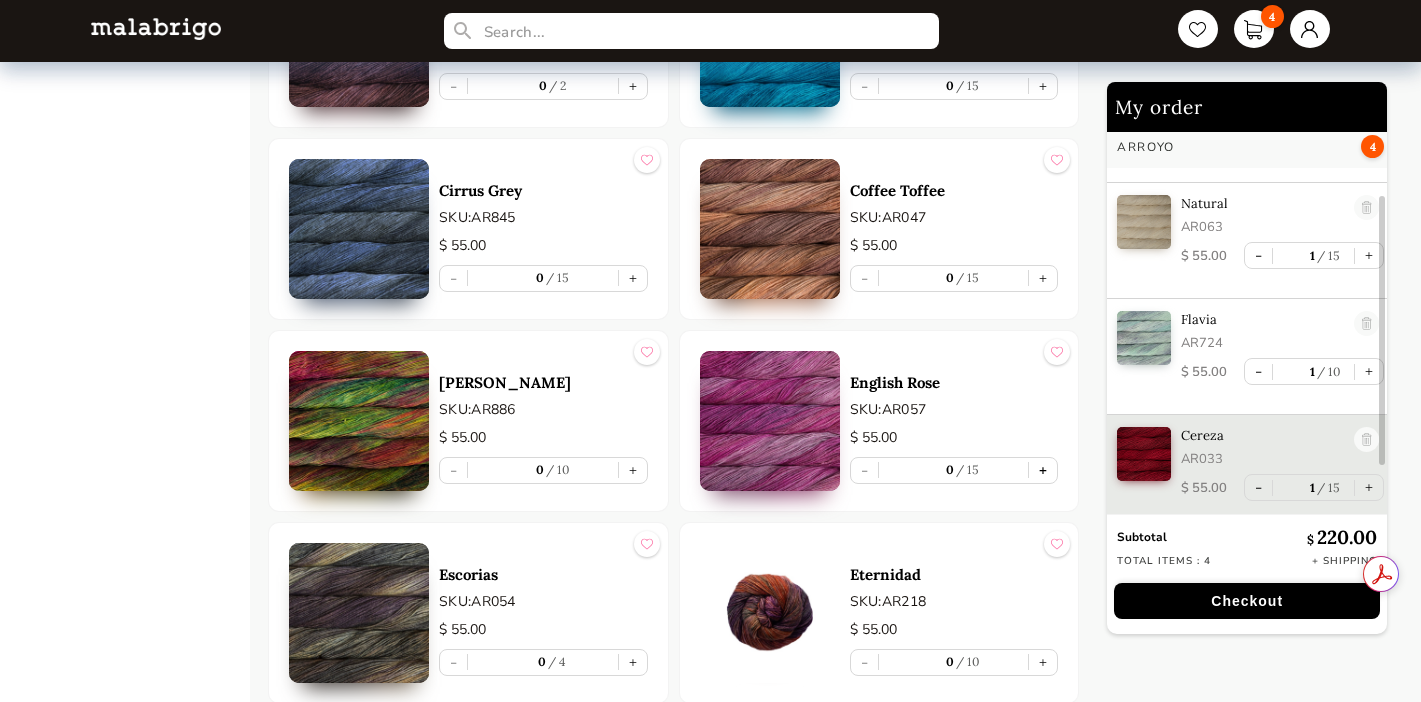 click on "+" at bounding box center (1043, 470) 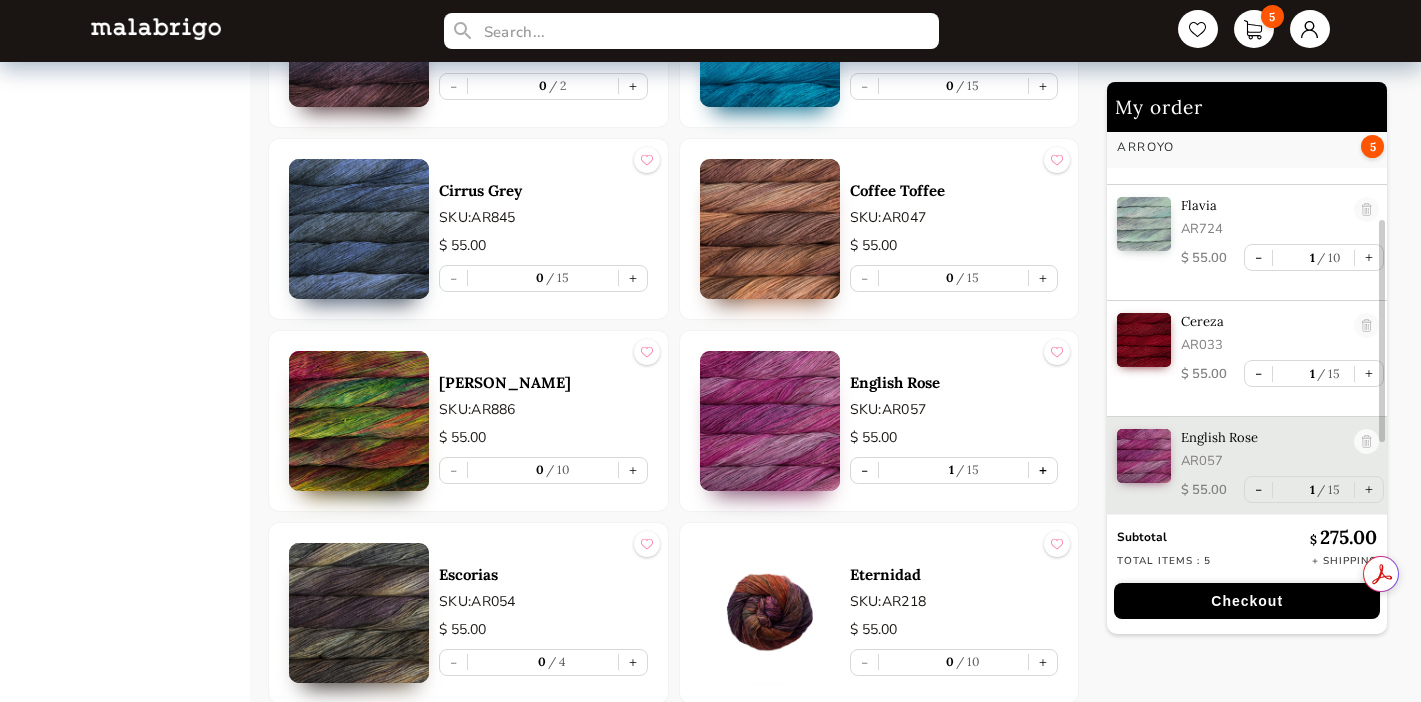 scroll, scrollTop: 216, scrollLeft: 0, axis: vertical 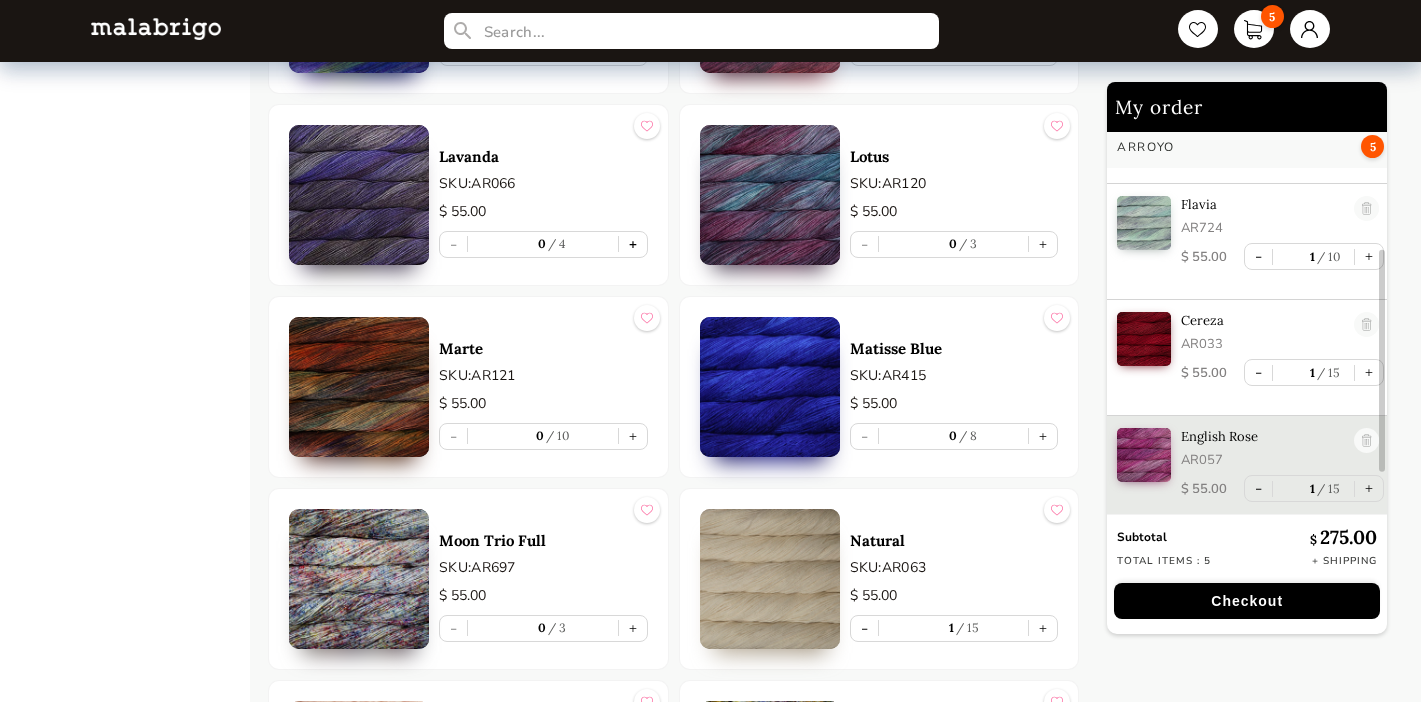 click on "+" at bounding box center [633, 244] 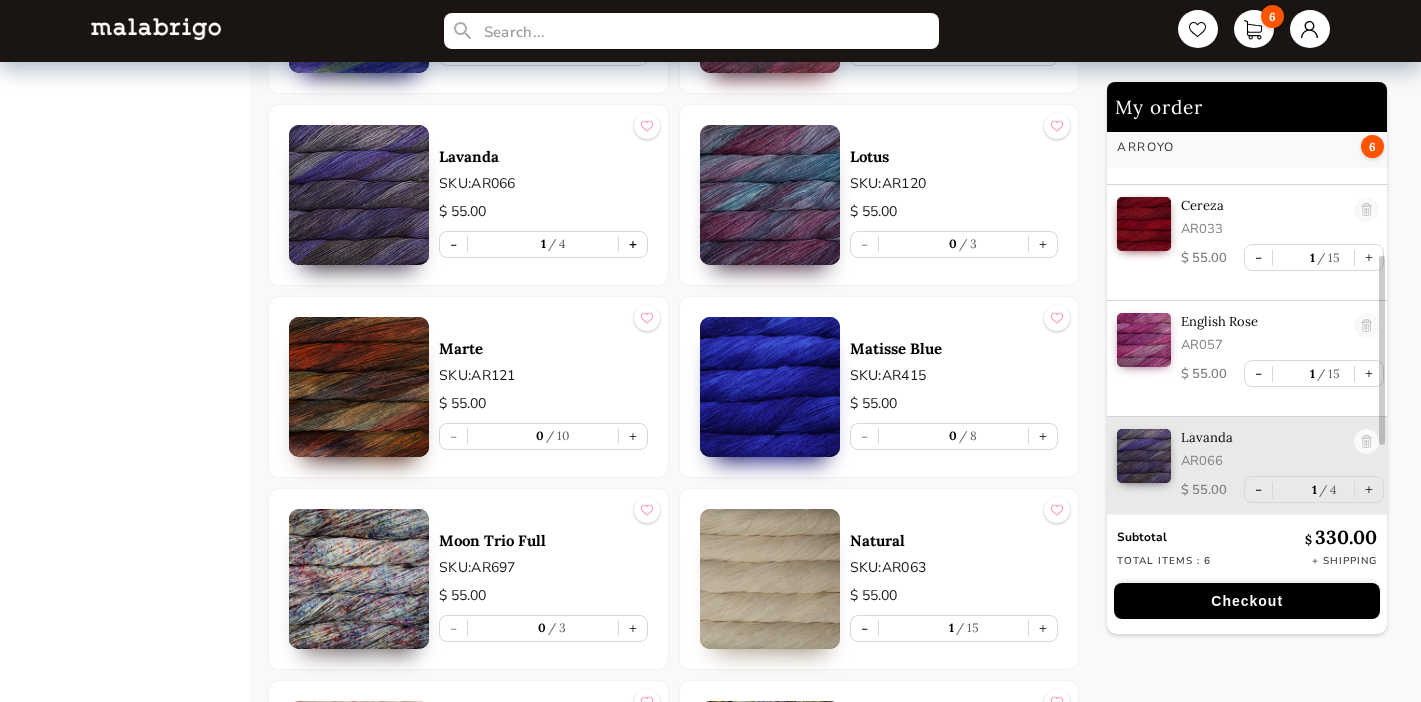 scroll, scrollTop: 332, scrollLeft: 0, axis: vertical 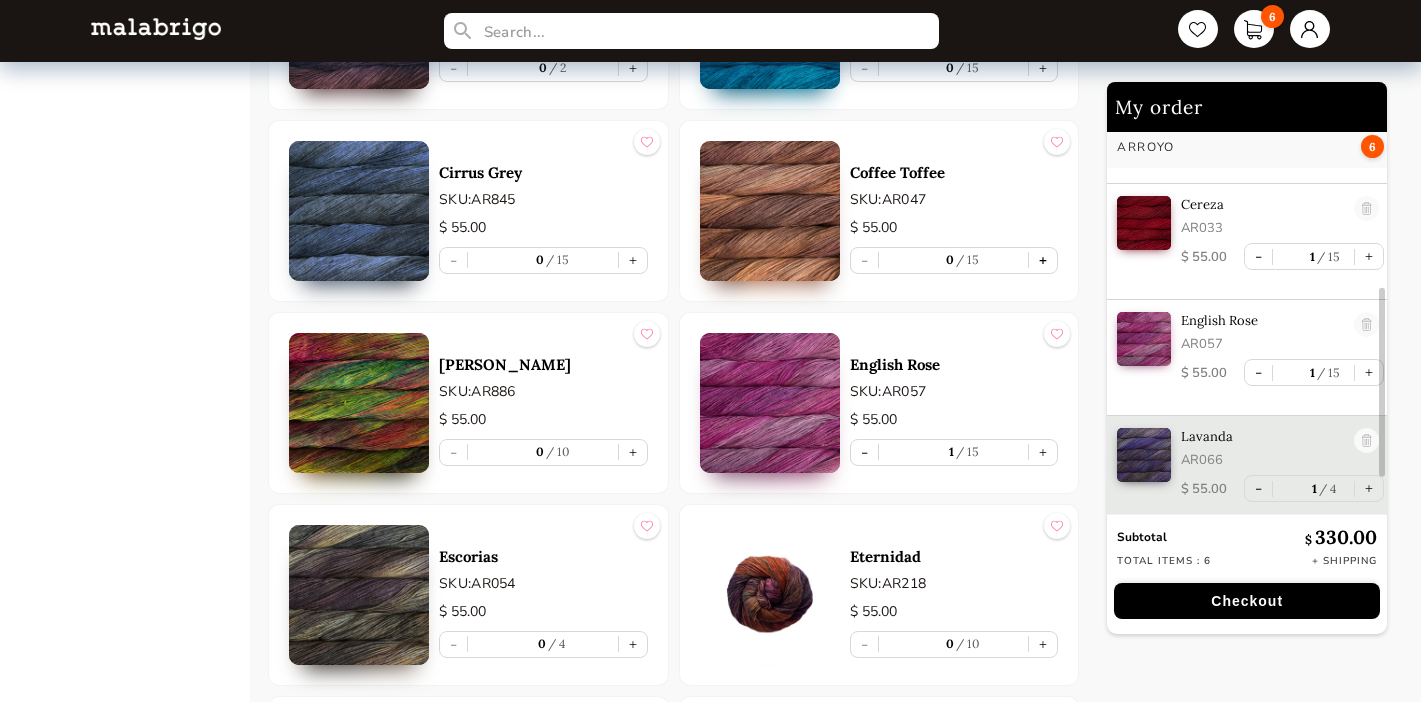 click on "+" at bounding box center [1043, 260] 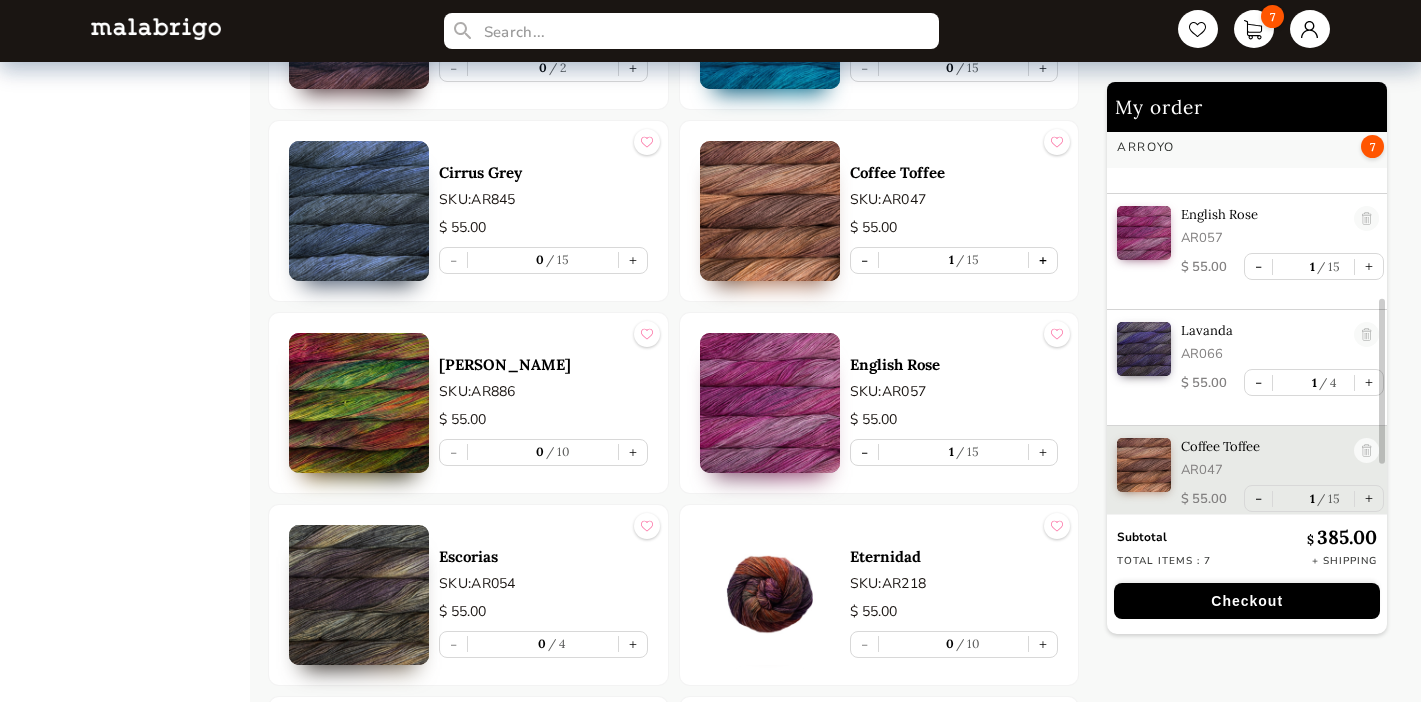 scroll, scrollTop: 449, scrollLeft: 0, axis: vertical 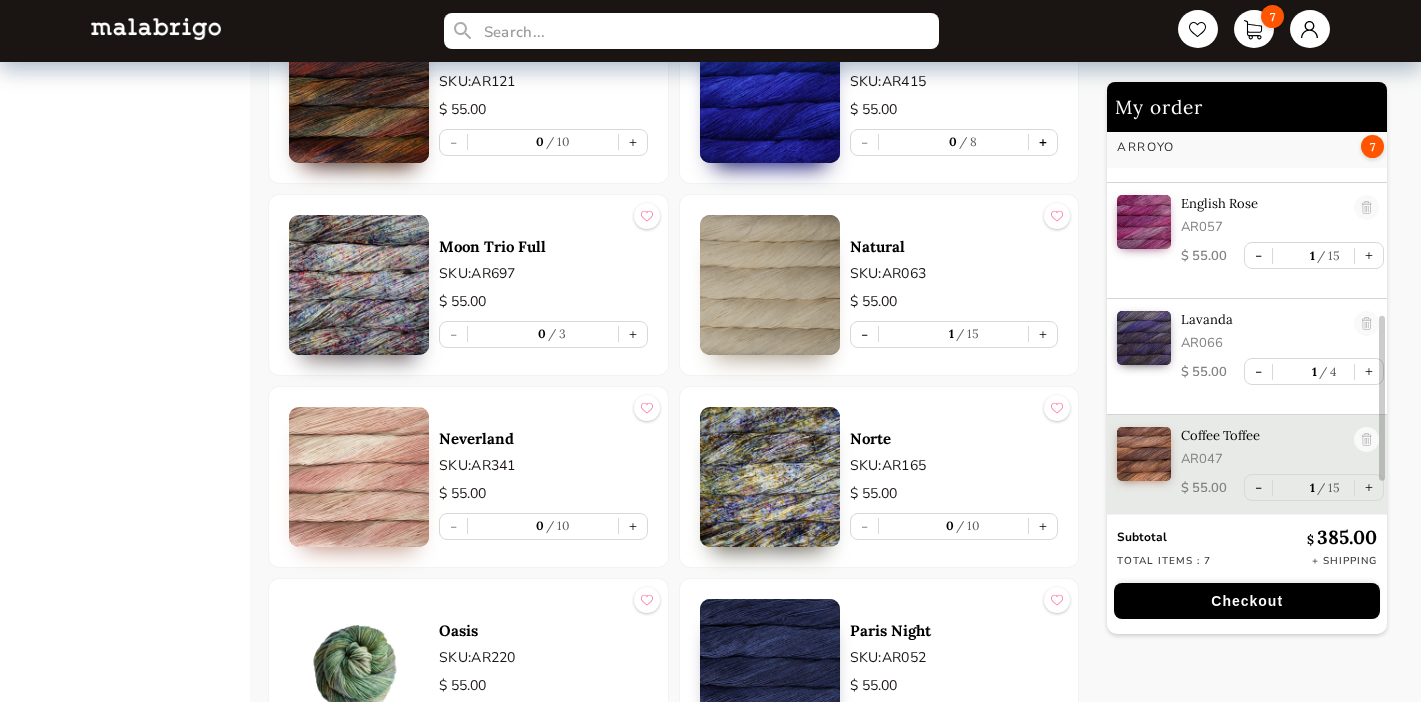 click on "+" at bounding box center [1043, 142] 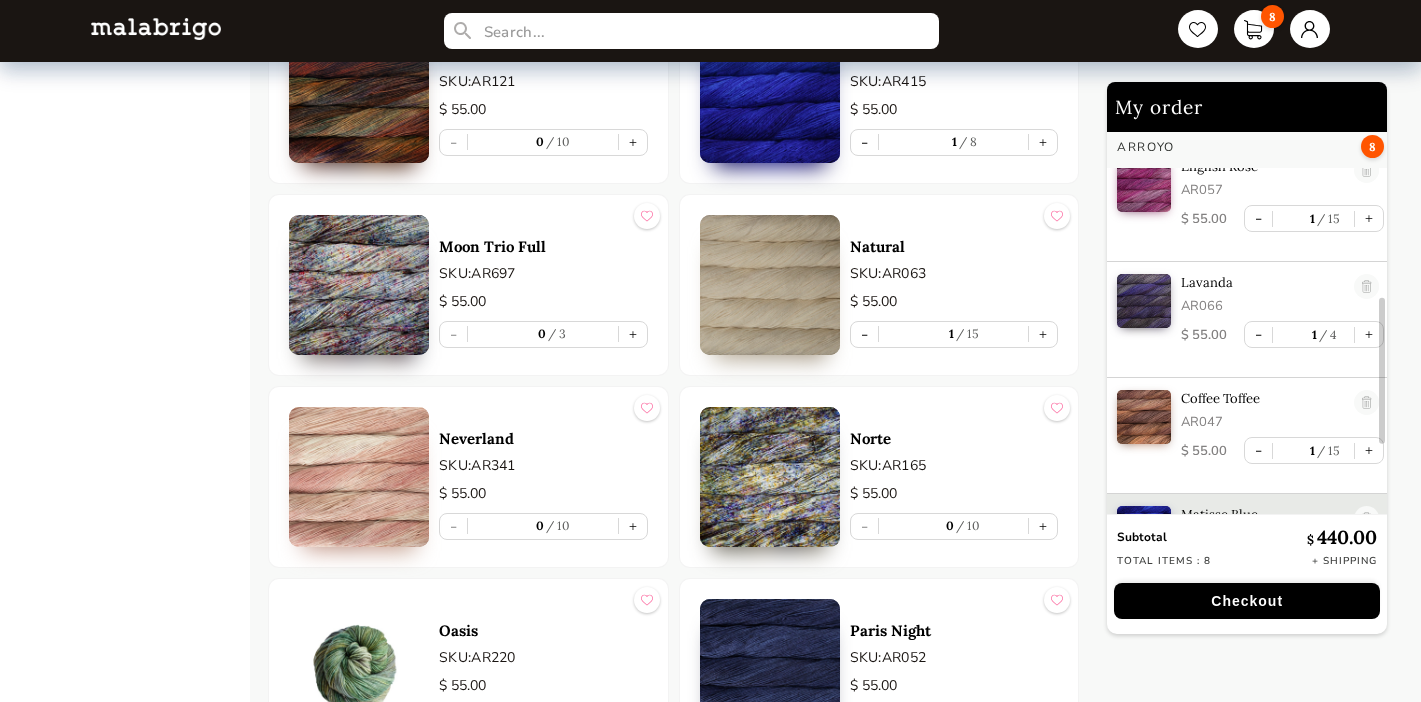 scroll, scrollTop: 565, scrollLeft: 0, axis: vertical 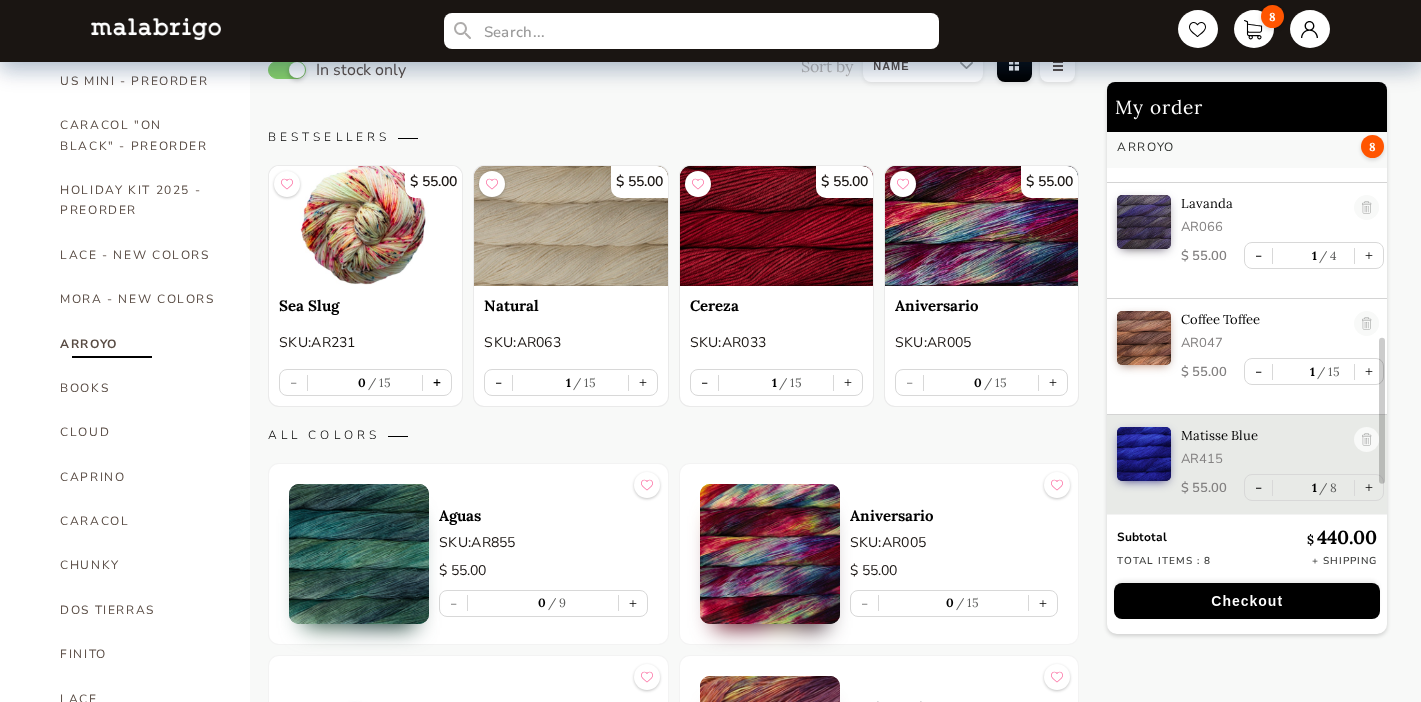 click on "+" at bounding box center (437, 382) 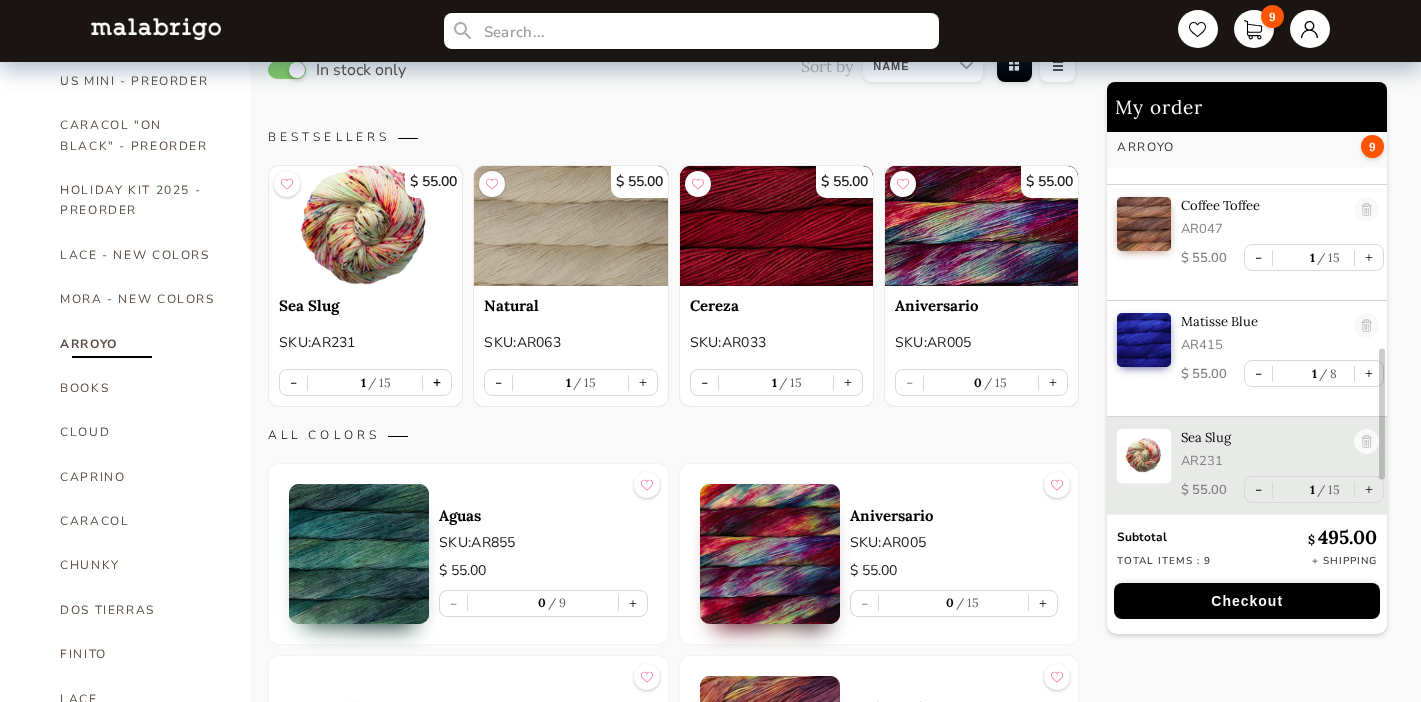 scroll, scrollTop: 680, scrollLeft: 0, axis: vertical 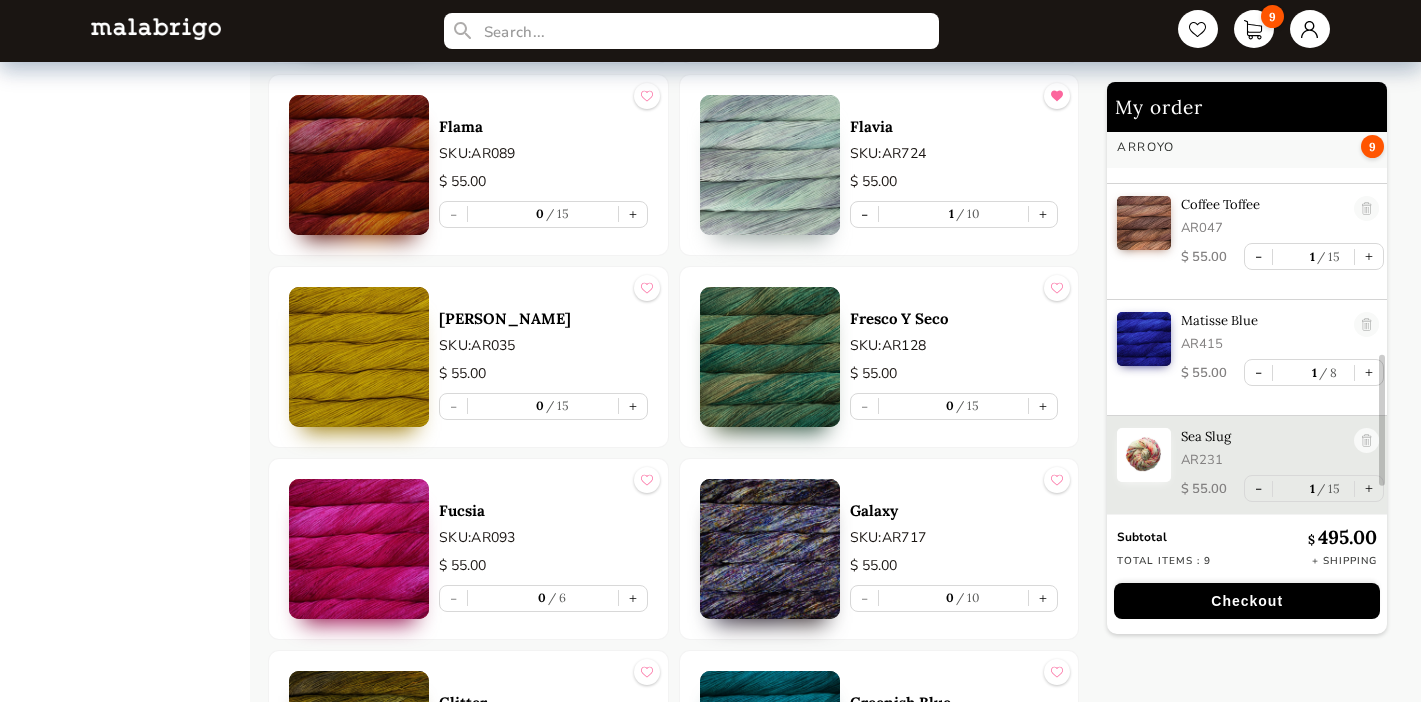 click on "[PERSON_NAME] SKU:  AR035 $   55.00 - 0 15 +" at bounding box center [468, 357] 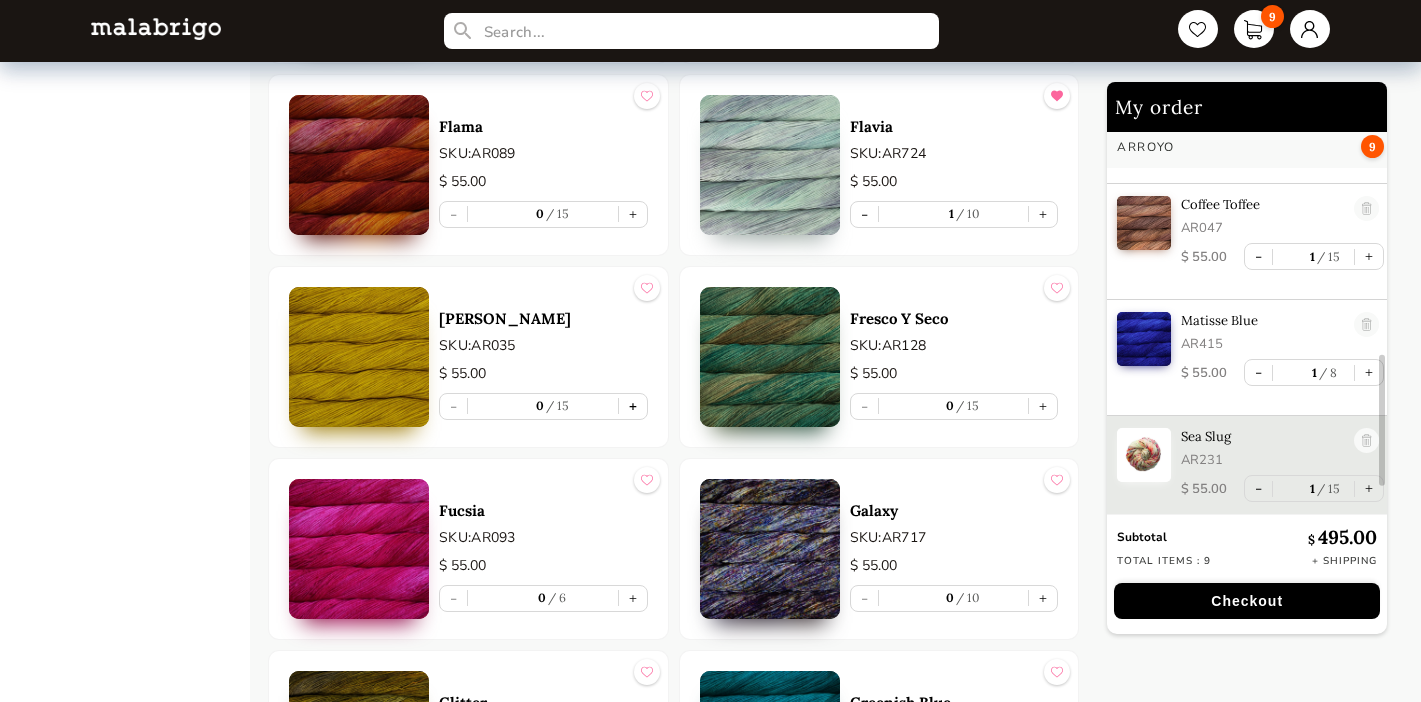 click on "+" at bounding box center [633, 406] 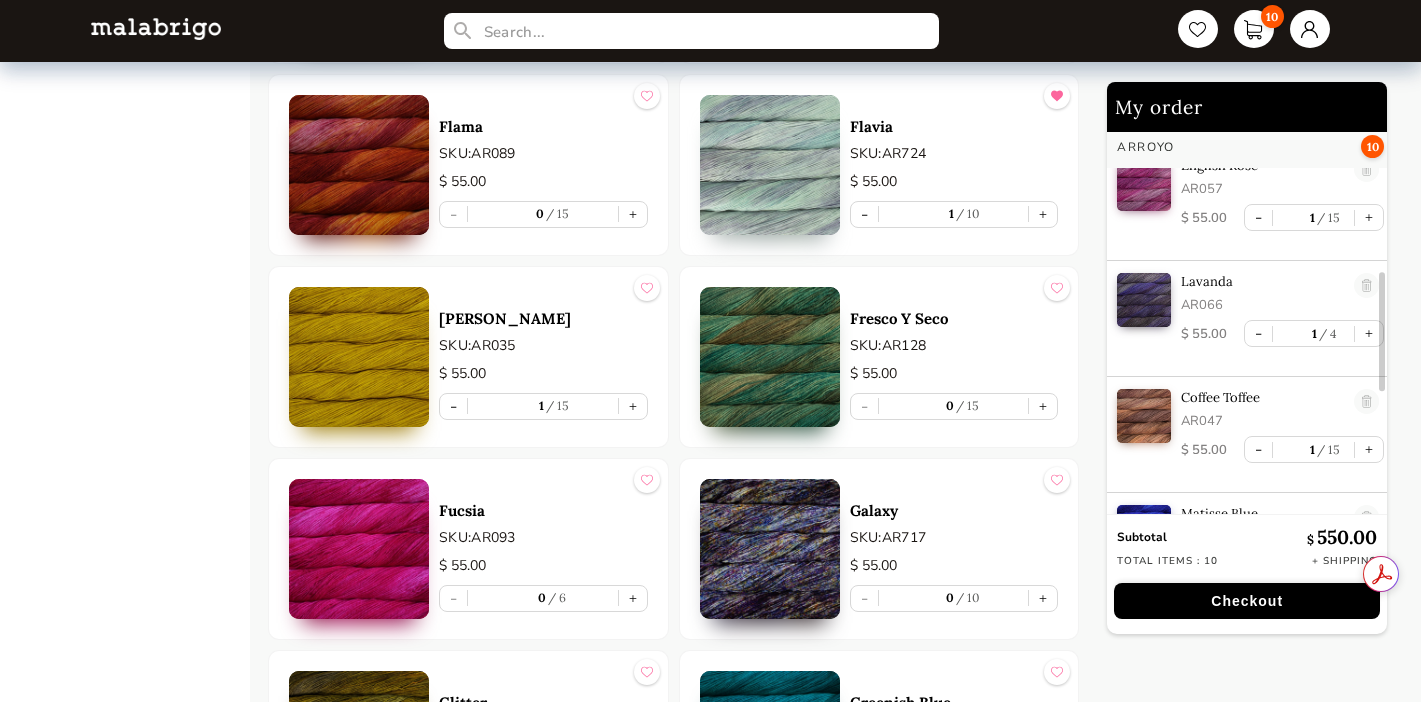 scroll, scrollTop: 471, scrollLeft: 0, axis: vertical 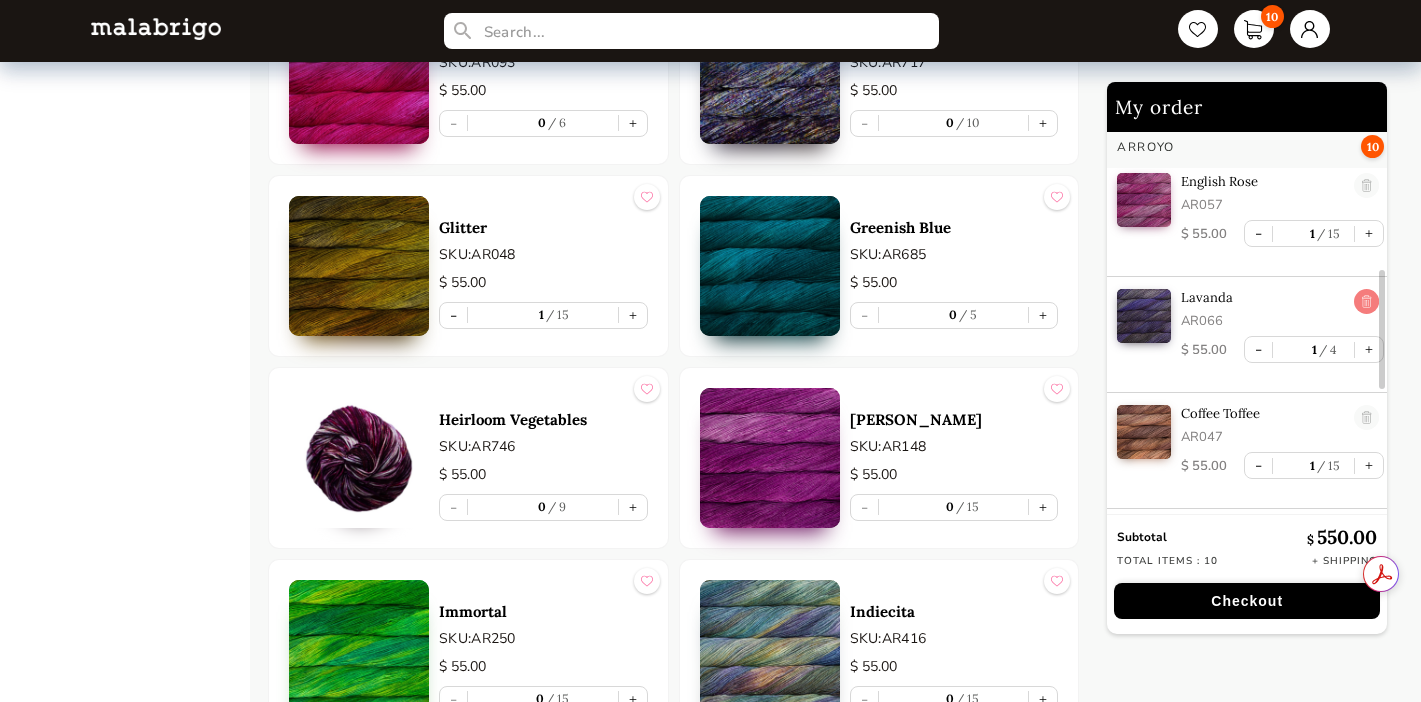 click at bounding box center [1366, 302] 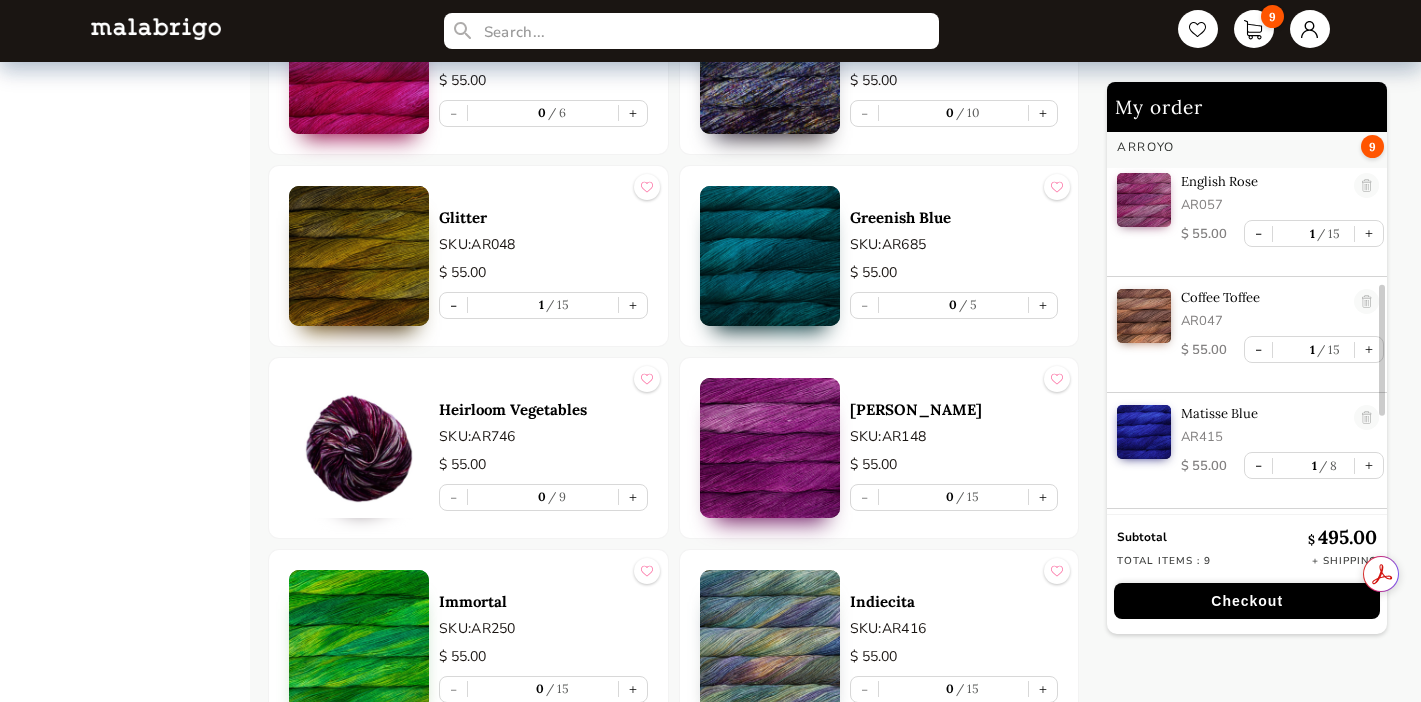 scroll, scrollTop: 3553, scrollLeft: 0, axis: vertical 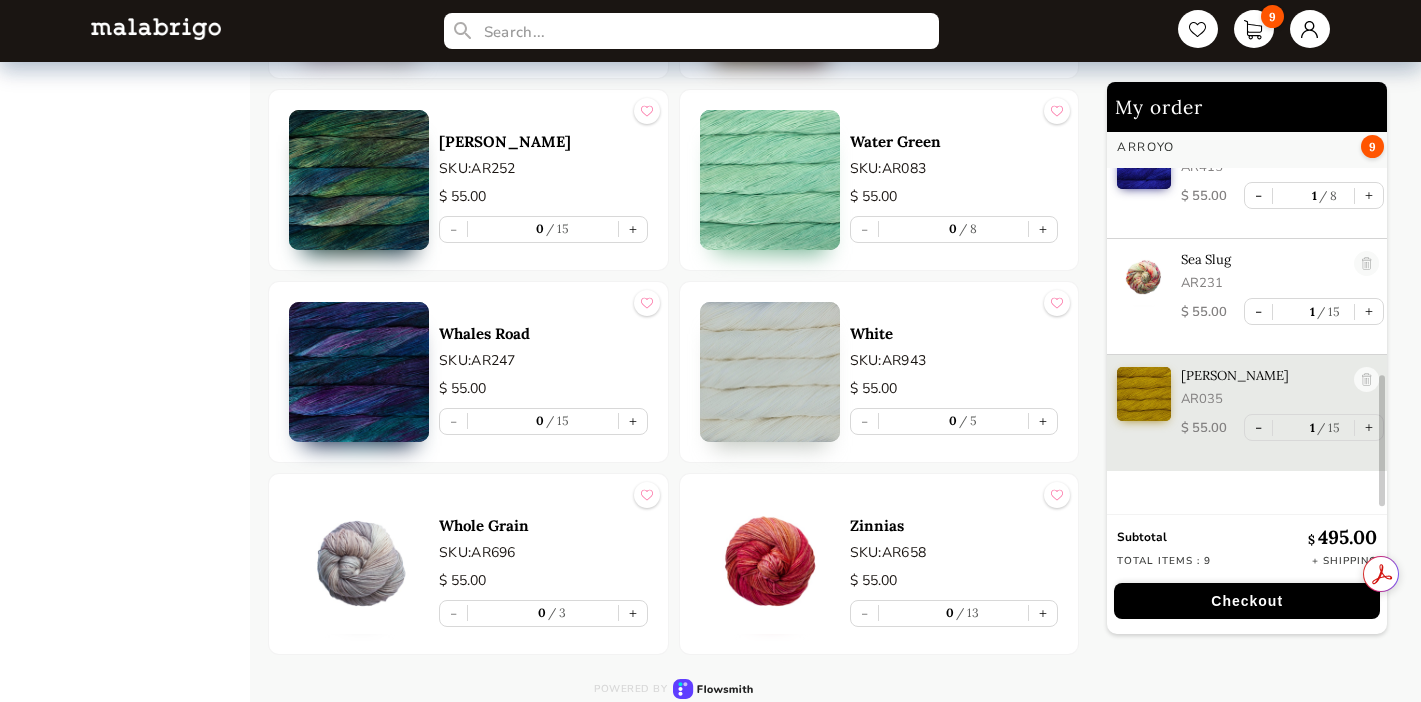 click on "Checkout" at bounding box center (1247, 601) 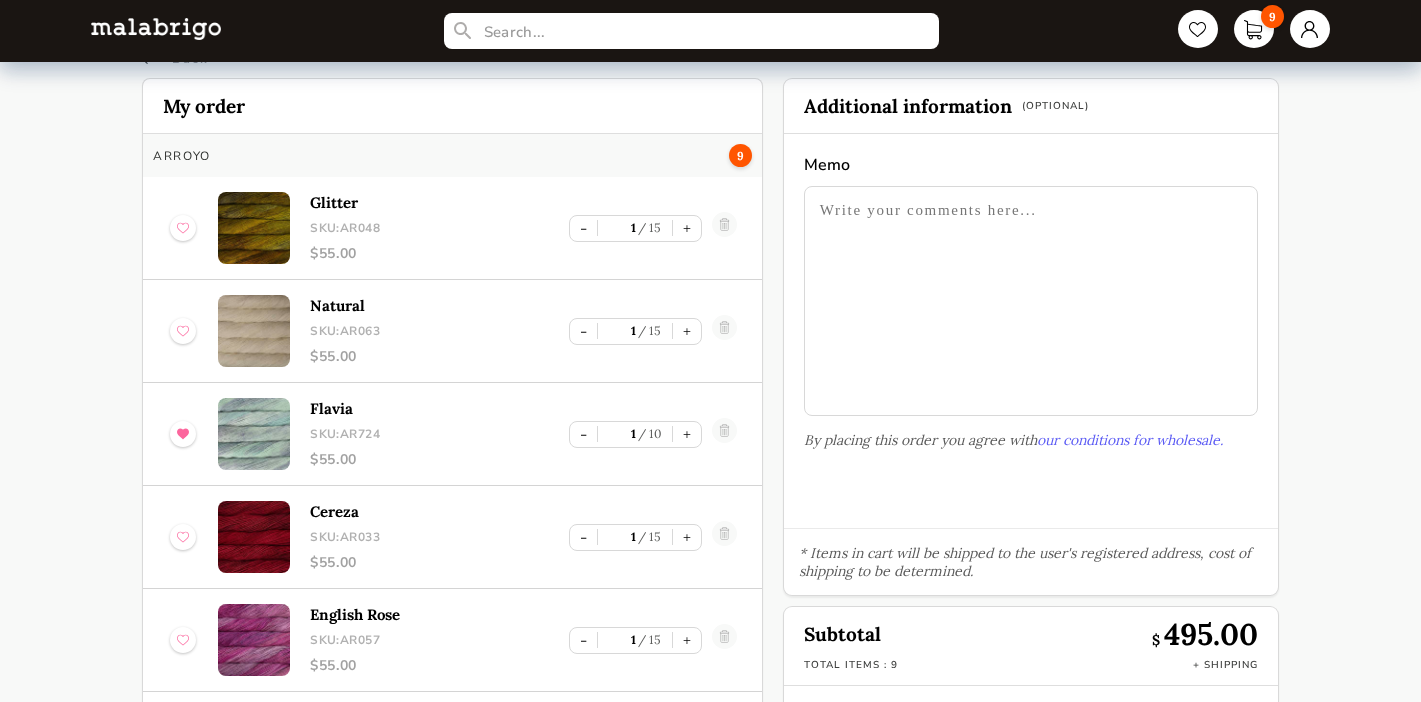 scroll, scrollTop: 117, scrollLeft: 0, axis: vertical 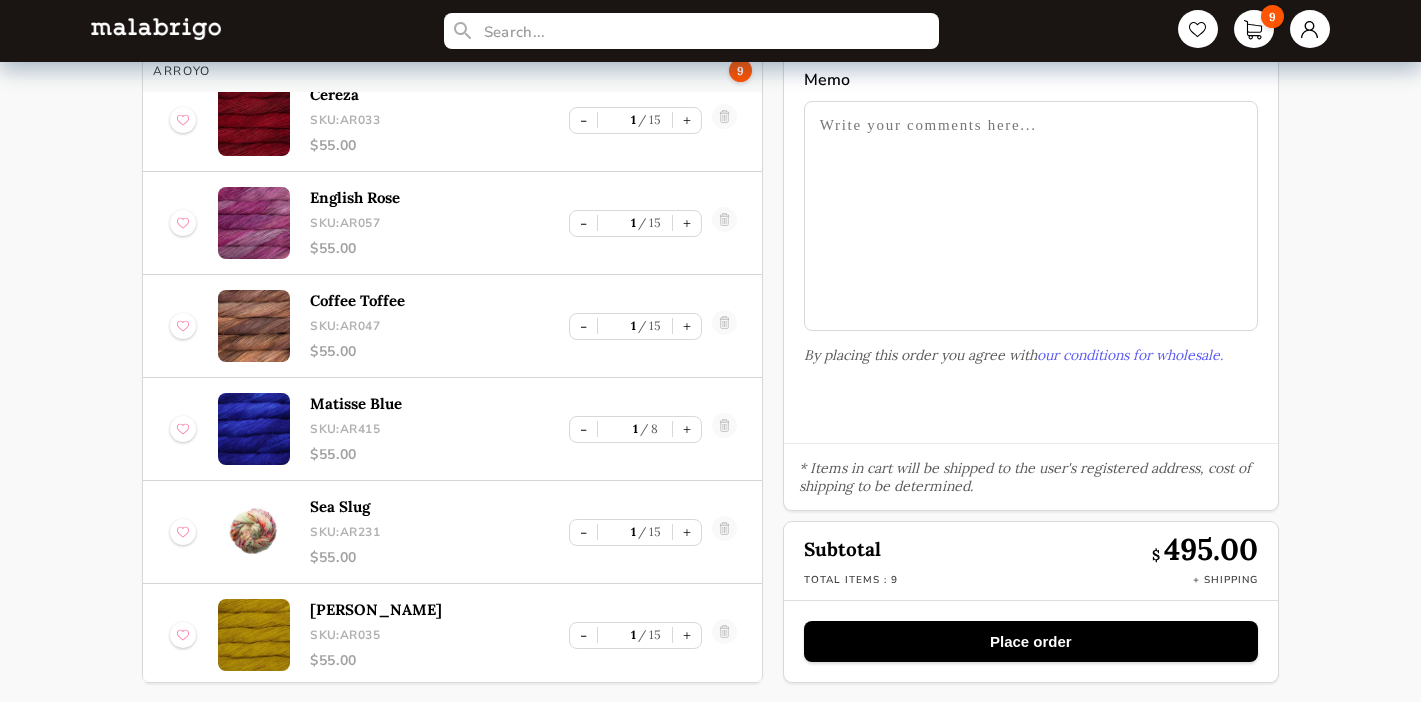 click on "Place order" at bounding box center [1031, 641] 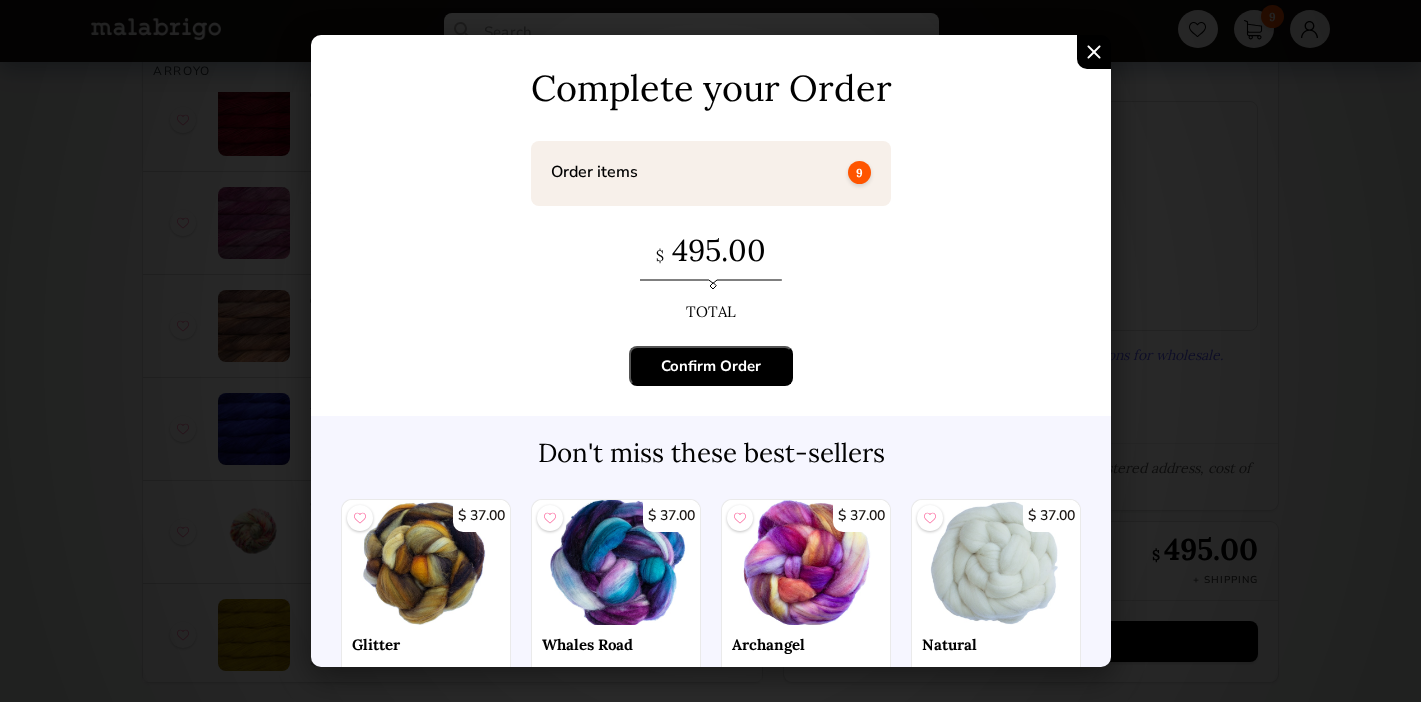 click on "Confirm Order" at bounding box center [711, 366] 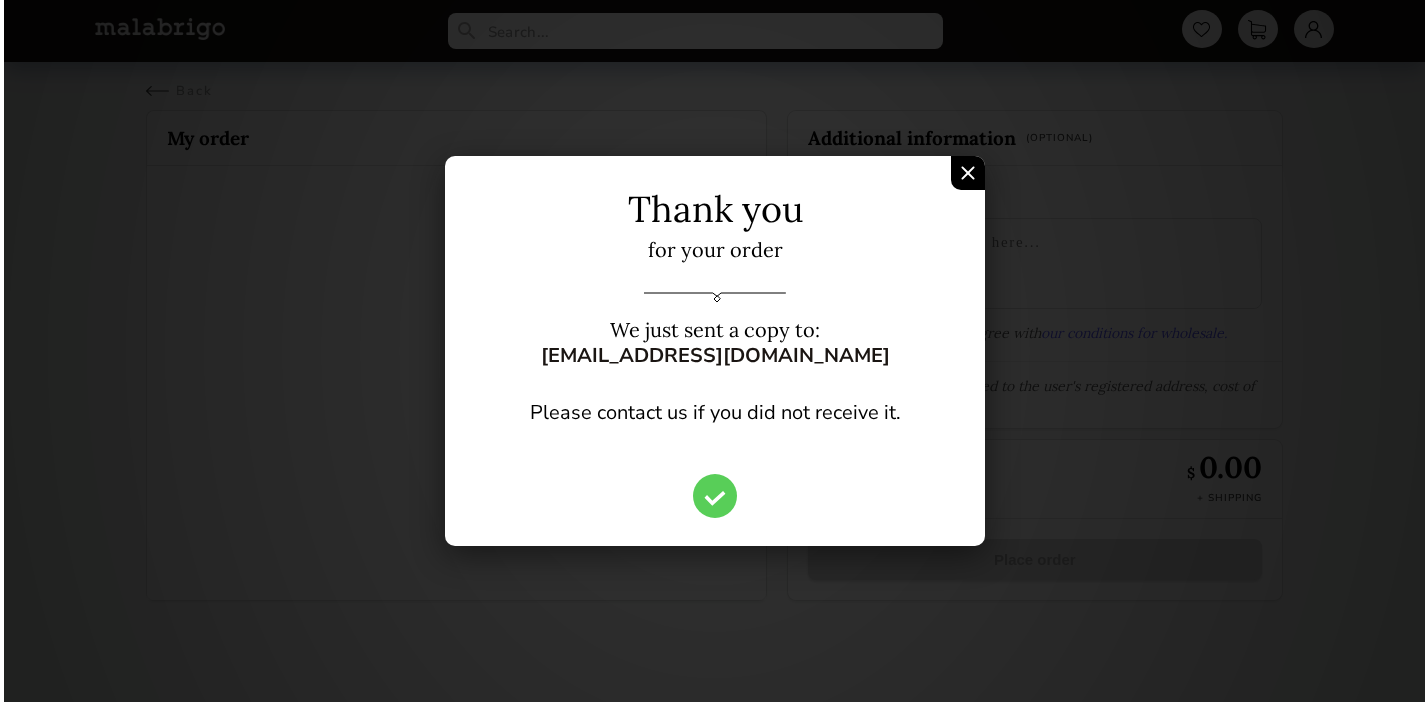 scroll, scrollTop: 0, scrollLeft: 0, axis: both 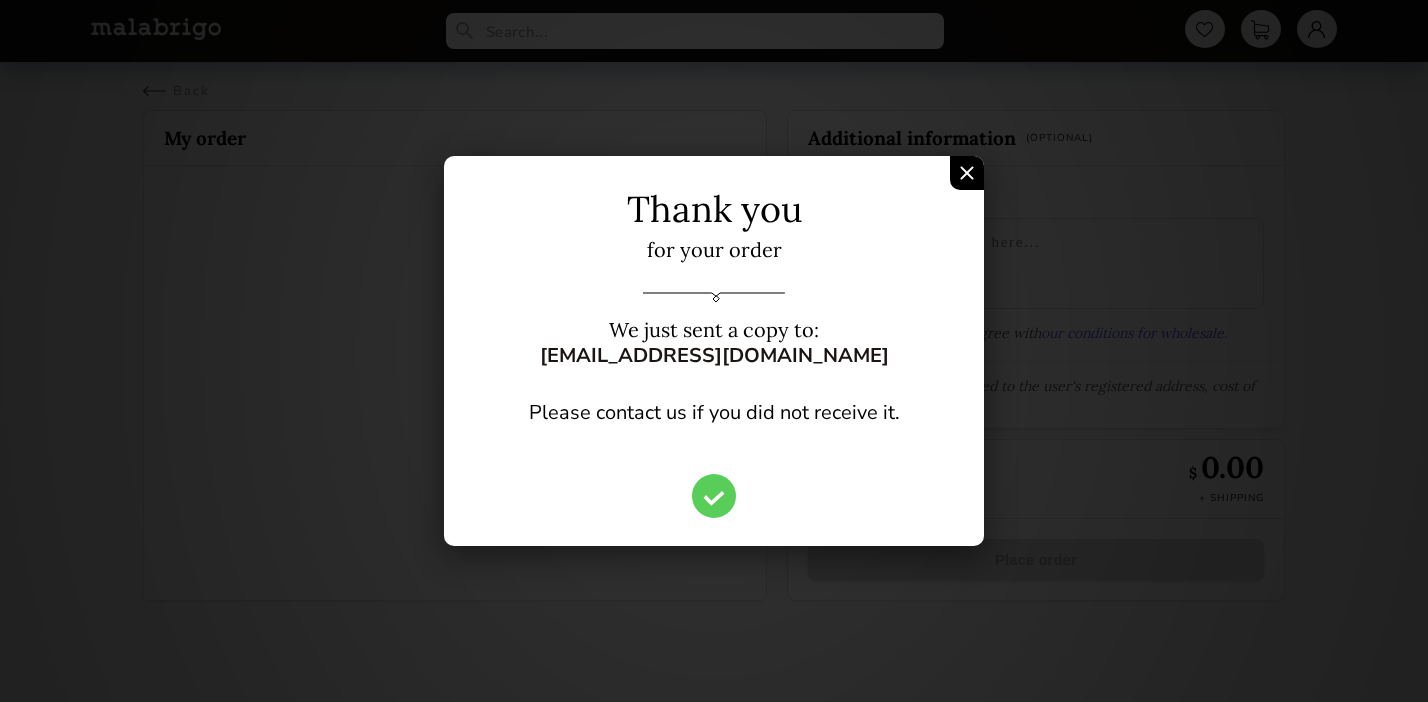 click on "Thank you for your order We just sent a copy to:  [EMAIL_ADDRESS][DOMAIN_NAME] Please contact us if you did not receive it." at bounding box center [714, 351] 